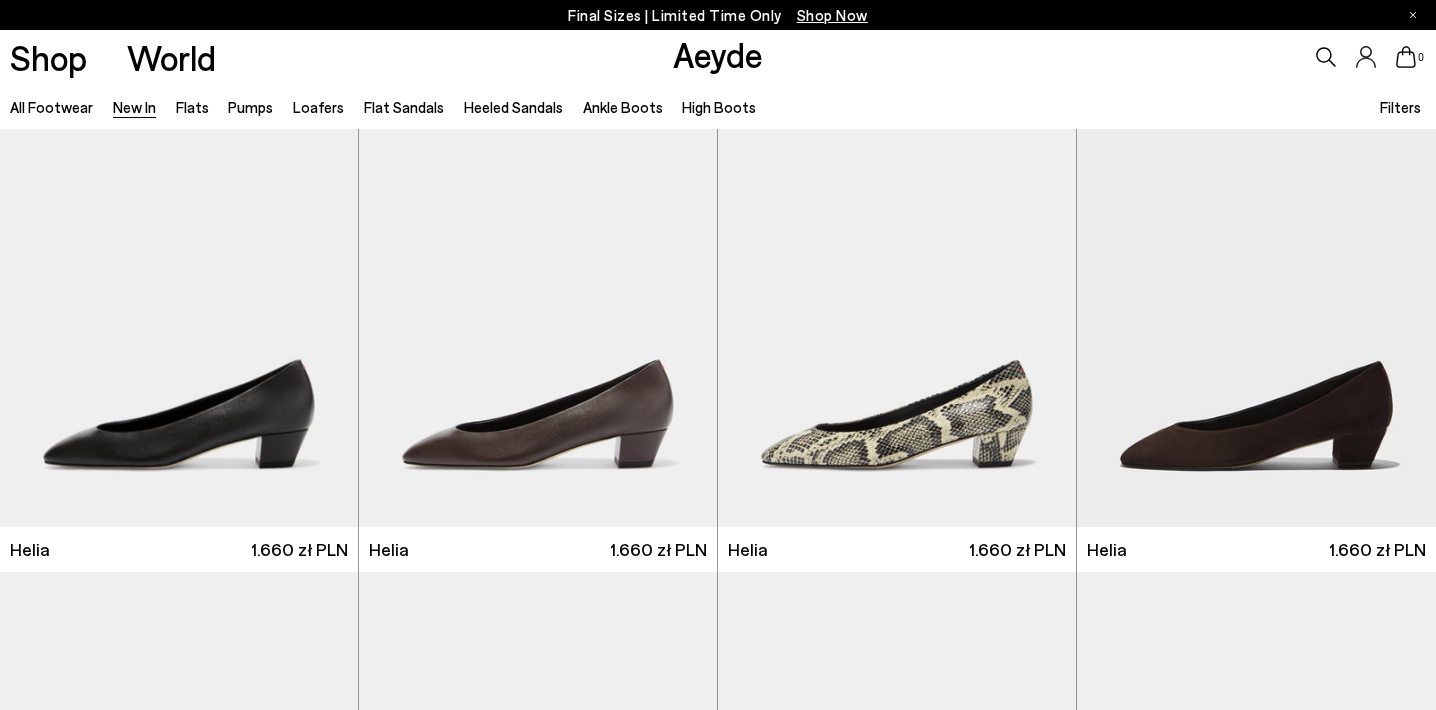 scroll, scrollTop: 549, scrollLeft: 0, axis: vertical 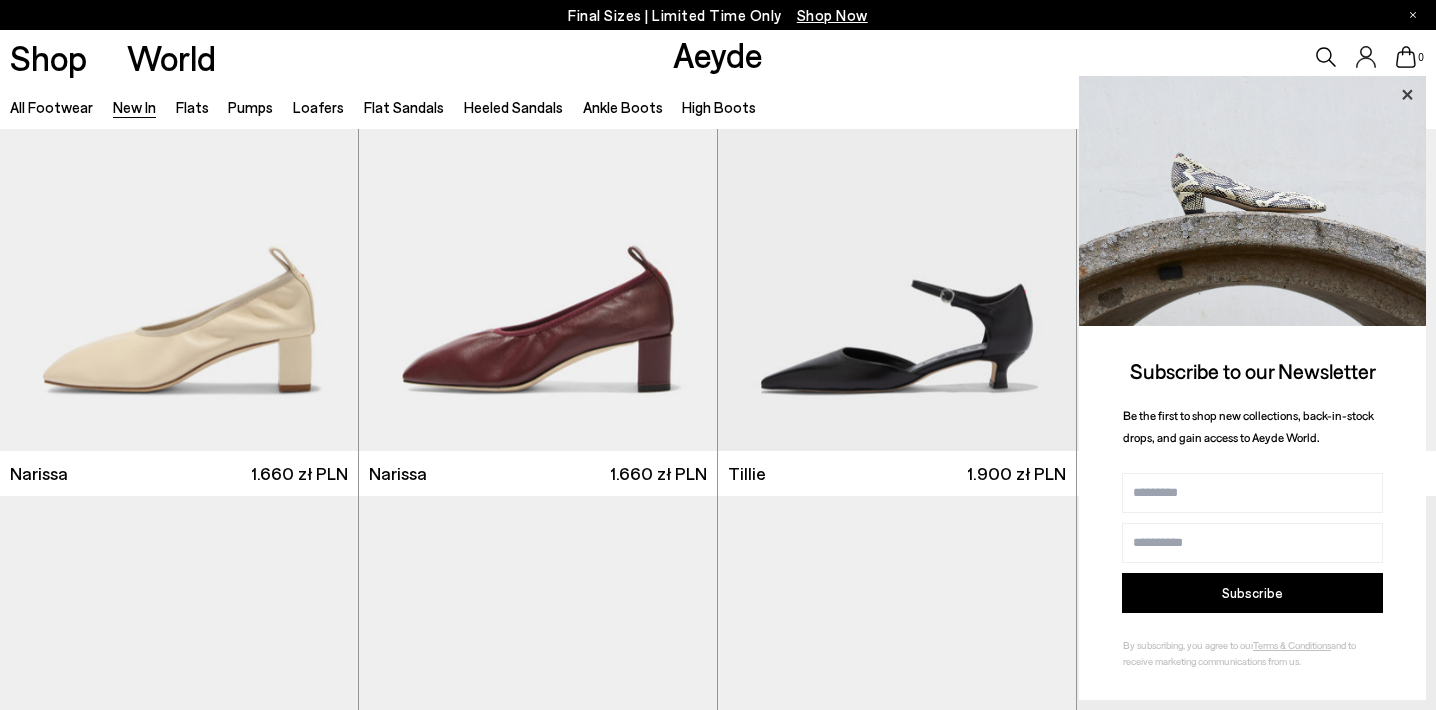 click 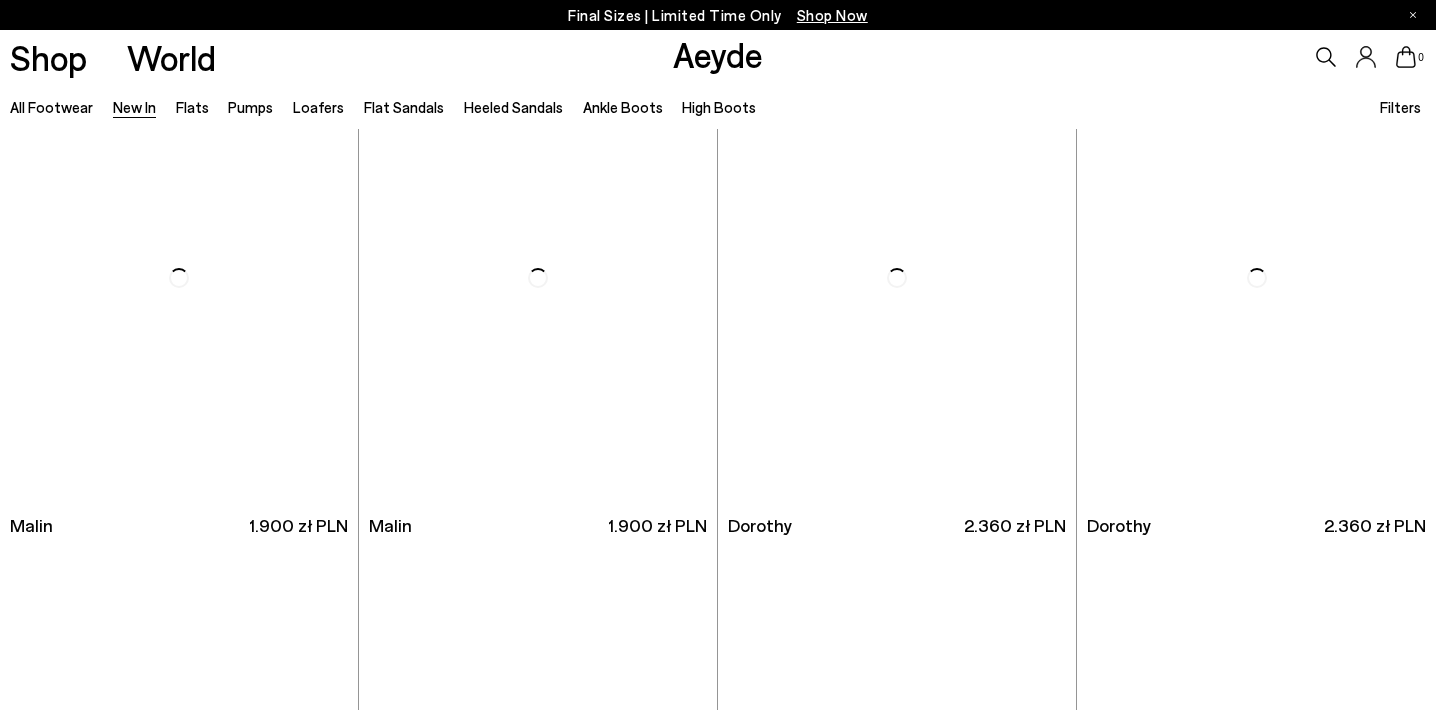 scroll, scrollTop: 3543, scrollLeft: 0, axis: vertical 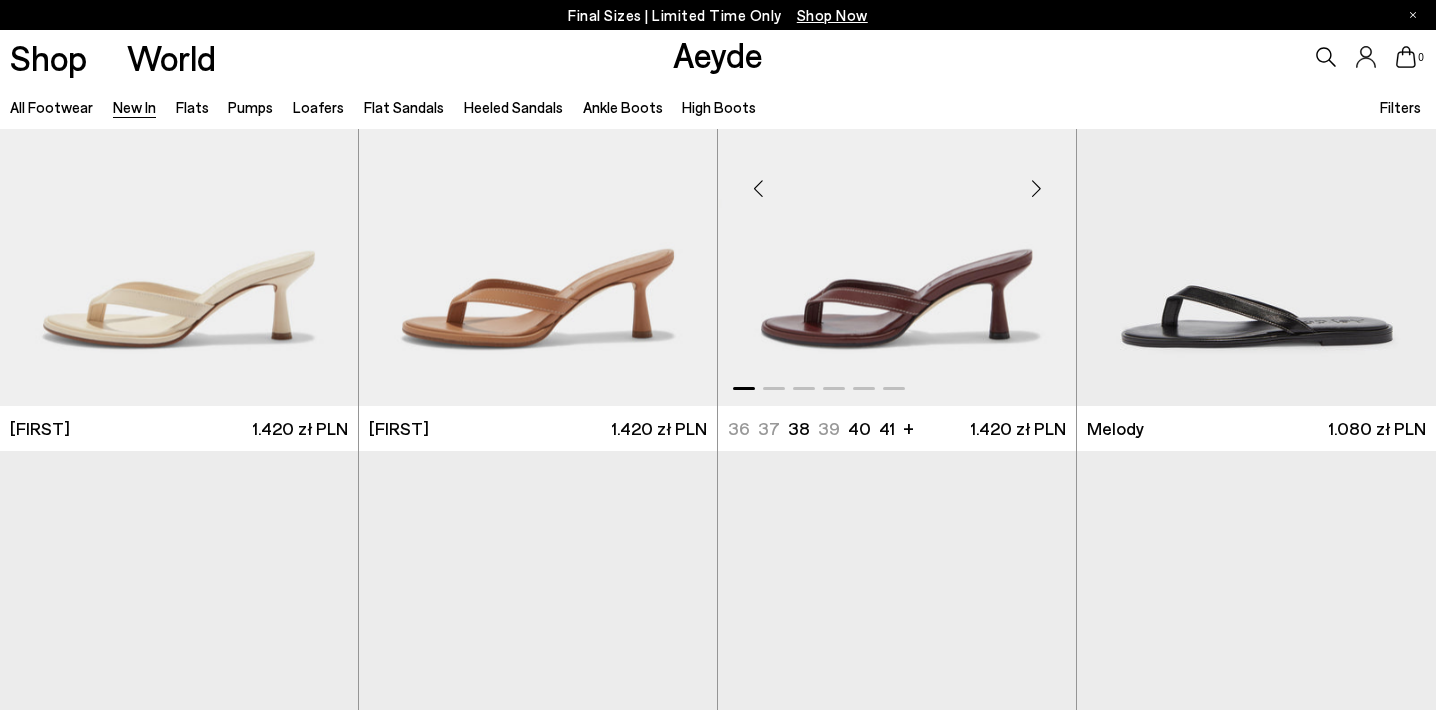 click at bounding box center (897, 181) 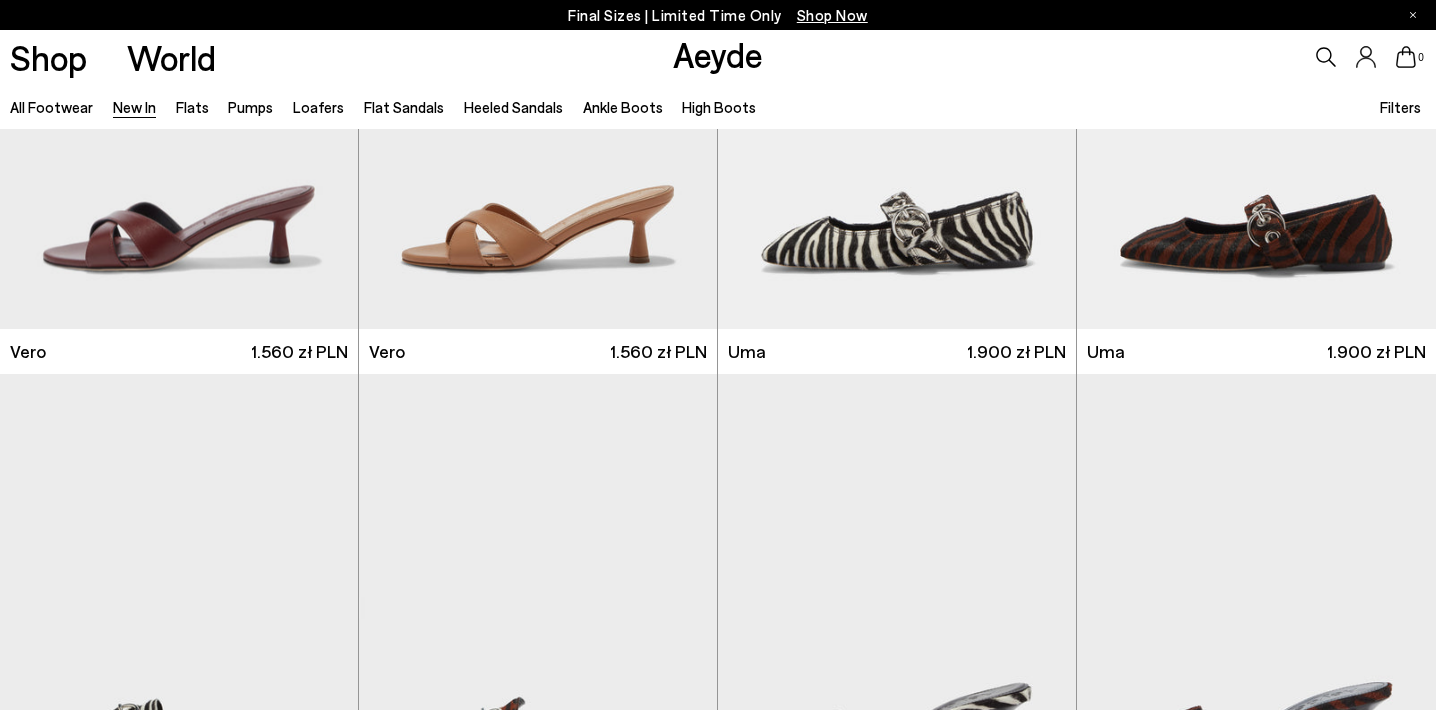 scroll, scrollTop: 12633, scrollLeft: 0, axis: vertical 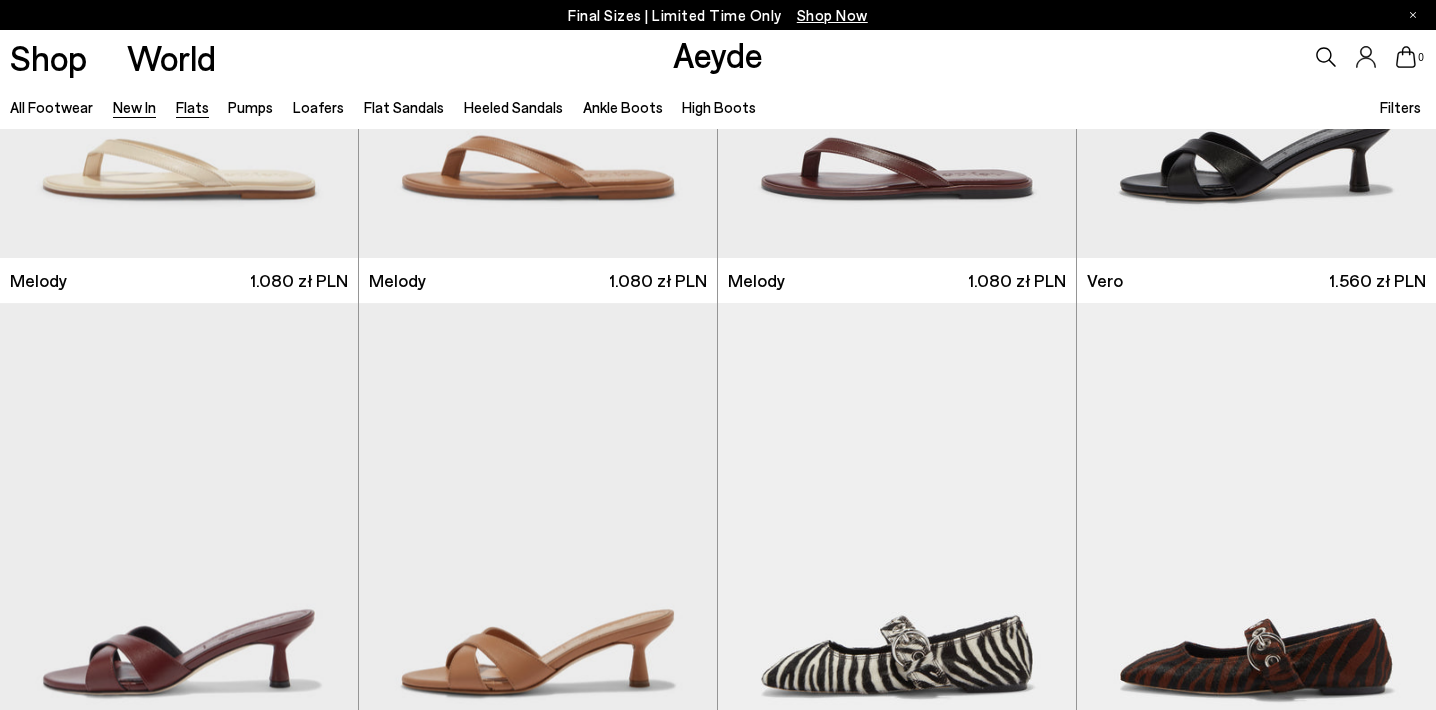 click on "Flats" at bounding box center [192, 107] 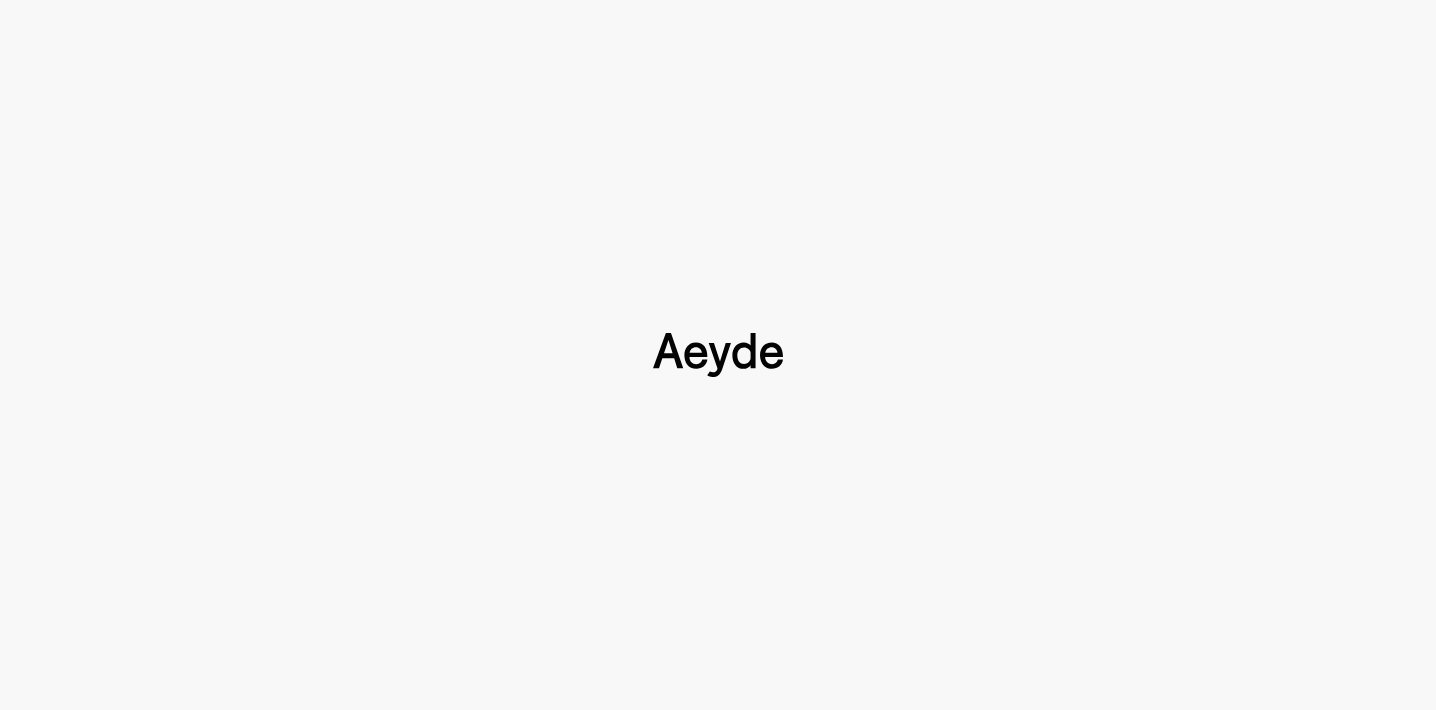 scroll, scrollTop: 0, scrollLeft: 0, axis: both 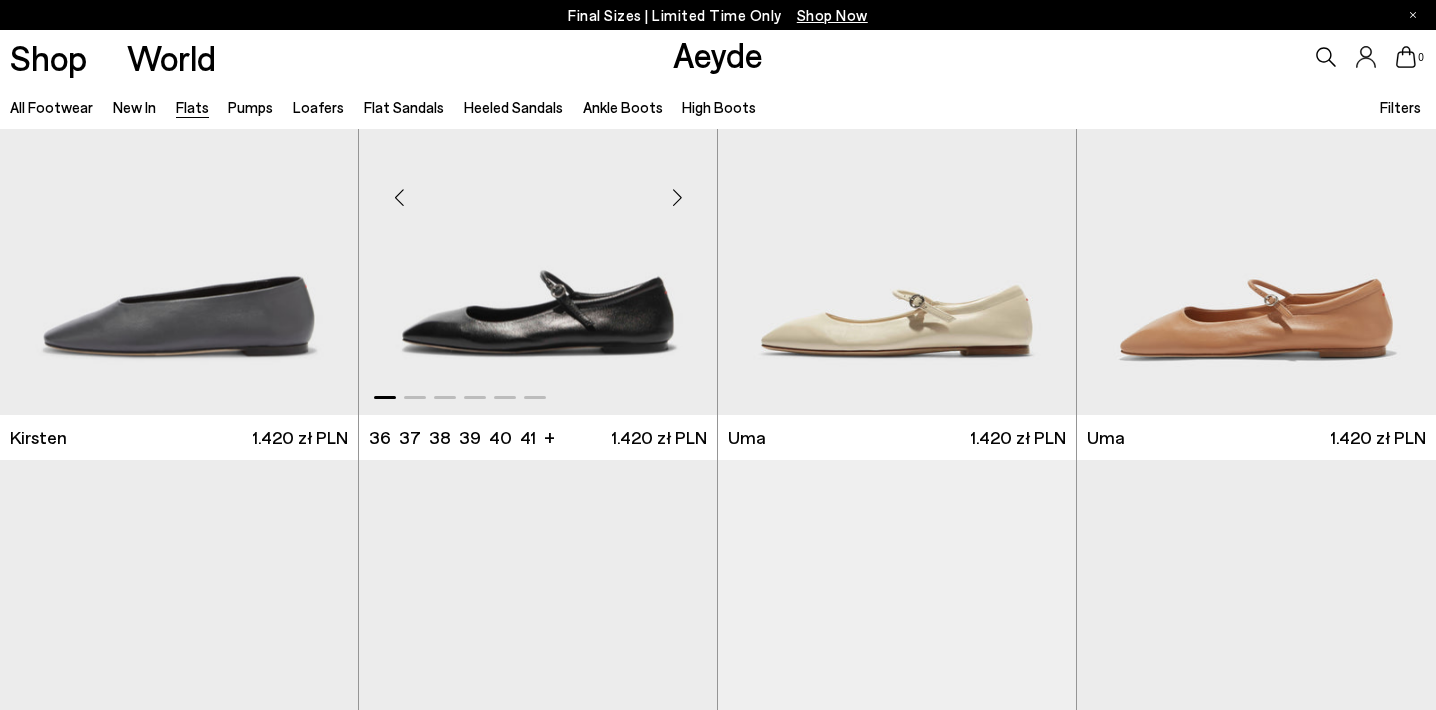 click at bounding box center (538, 190) 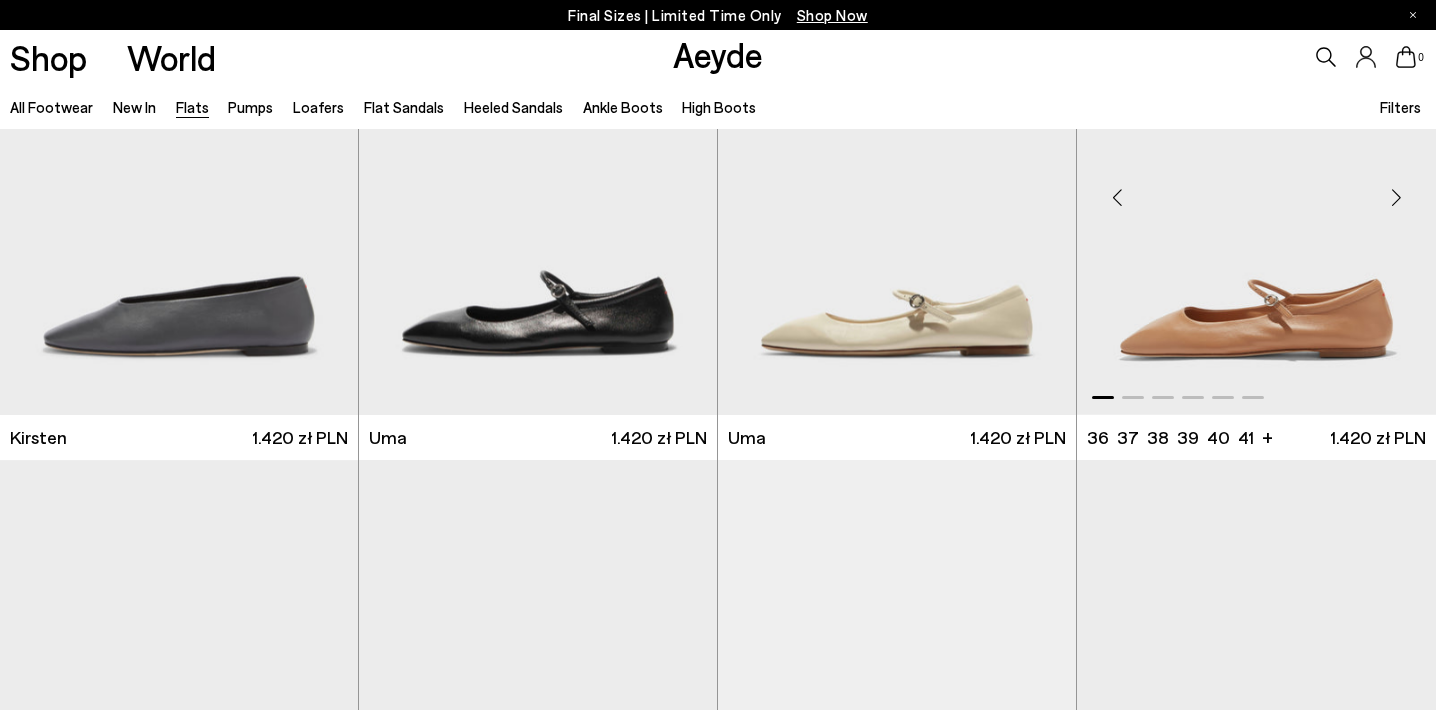 click at bounding box center [1256, 190] 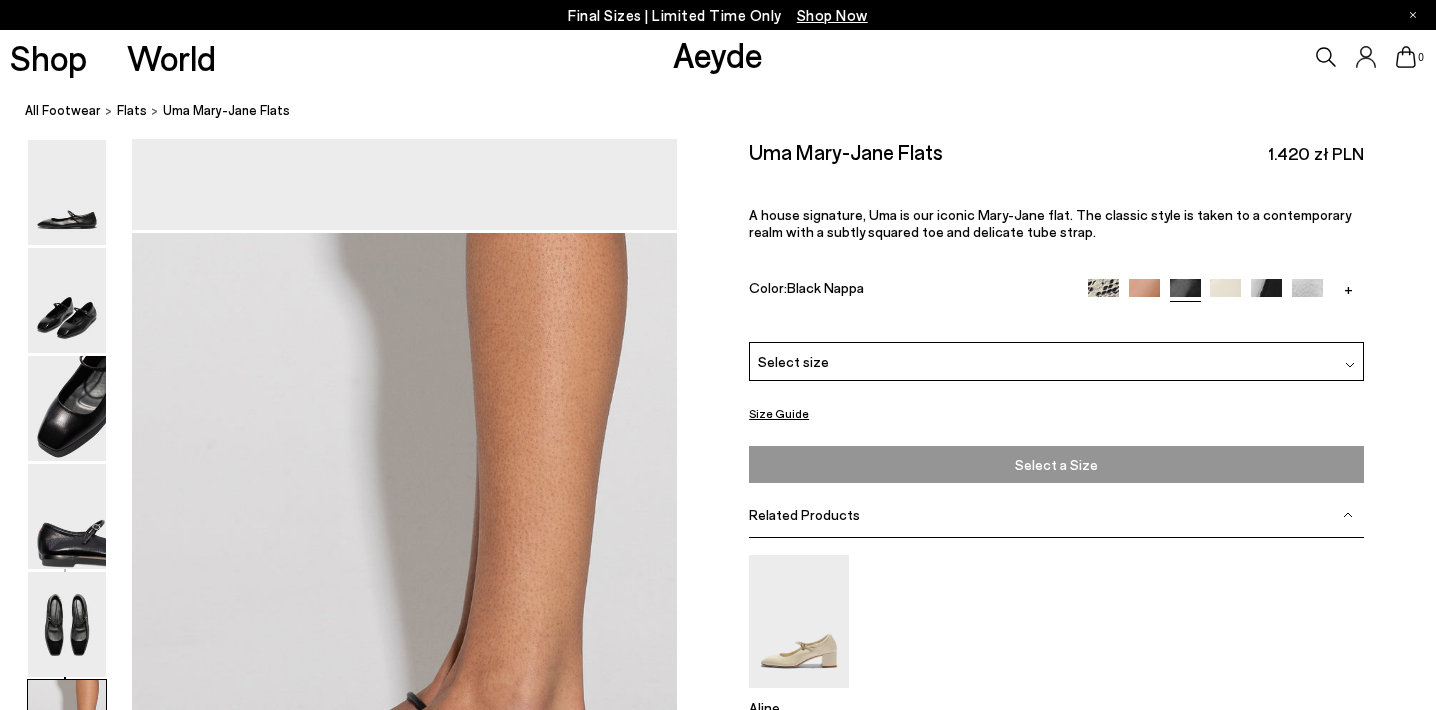 scroll, scrollTop: 3488, scrollLeft: 0, axis: vertical 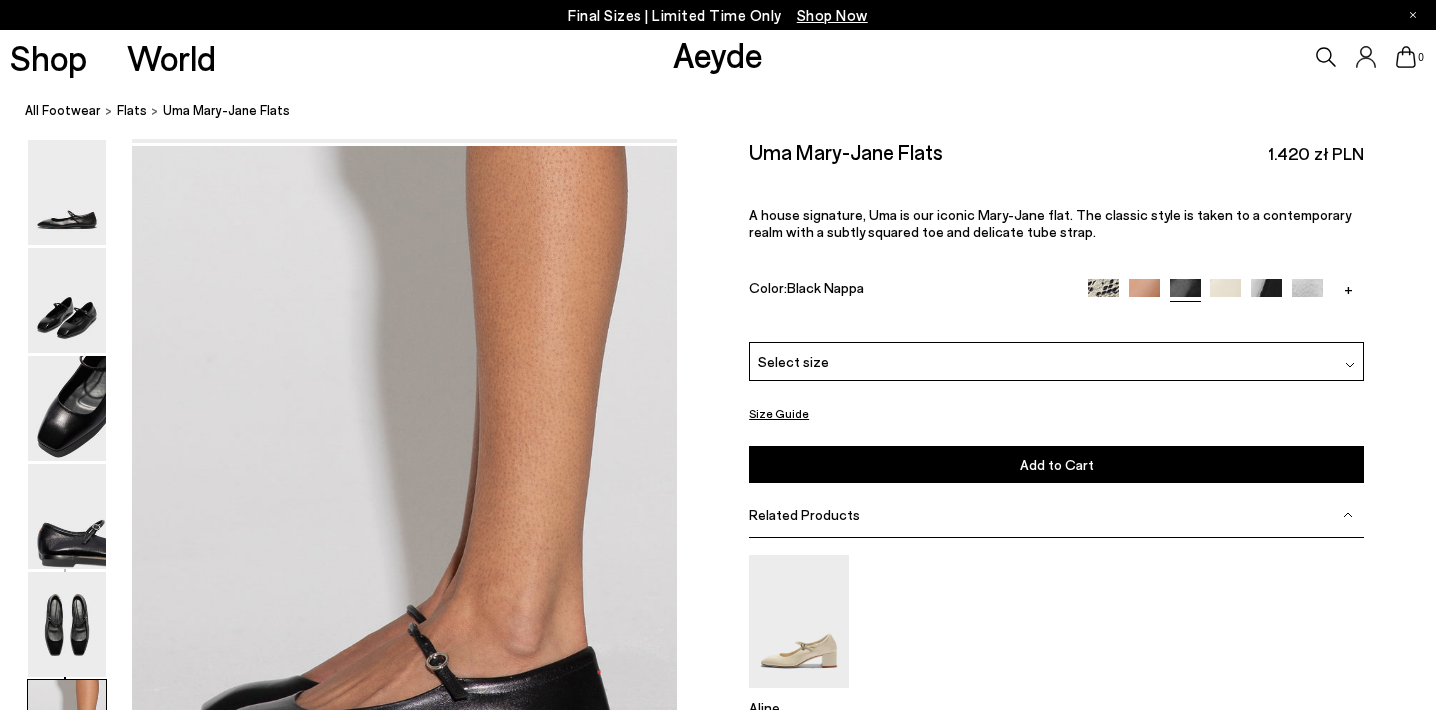 click on "Size Guide" at bounding box center (779, 413) 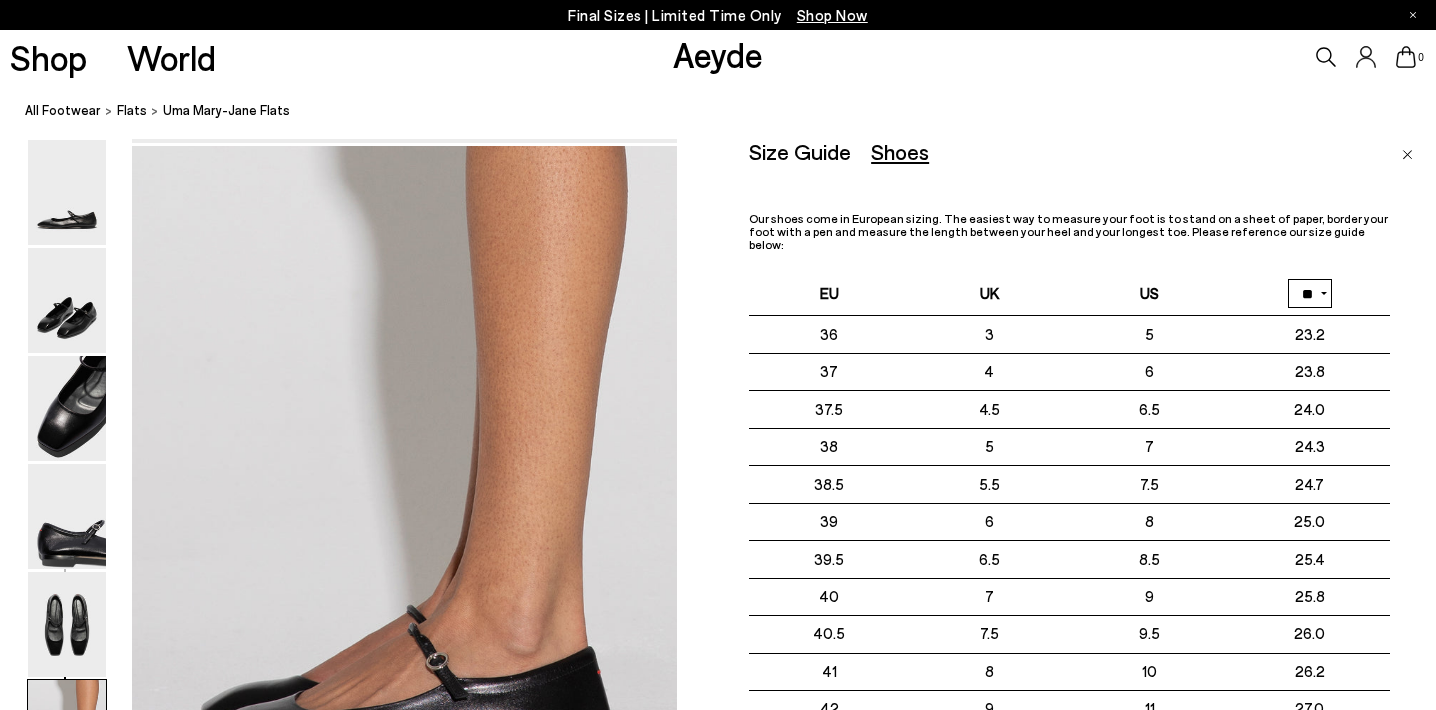 click on "Size Guide
Shoes
Belt
Our shoes come in European sizing. The easiest way to measure your foot is to stand on a sheet of paper, border your foot with a pen and measure the length between your heel and your longest toe. Please reference our size guide below:
EU
UK US ** **" at bounding box center (1056, 500) 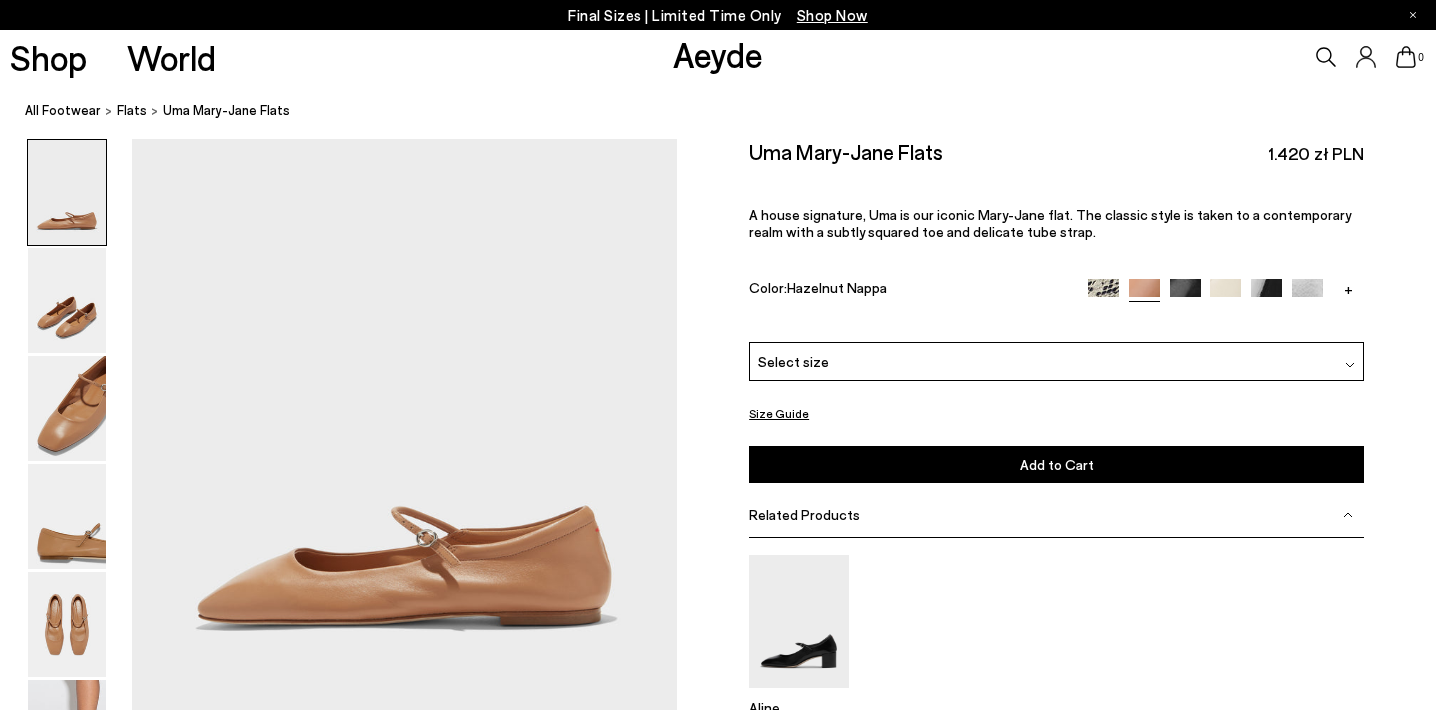 scroll, scrollTop: 0, scrollLeft: 0, axis: both 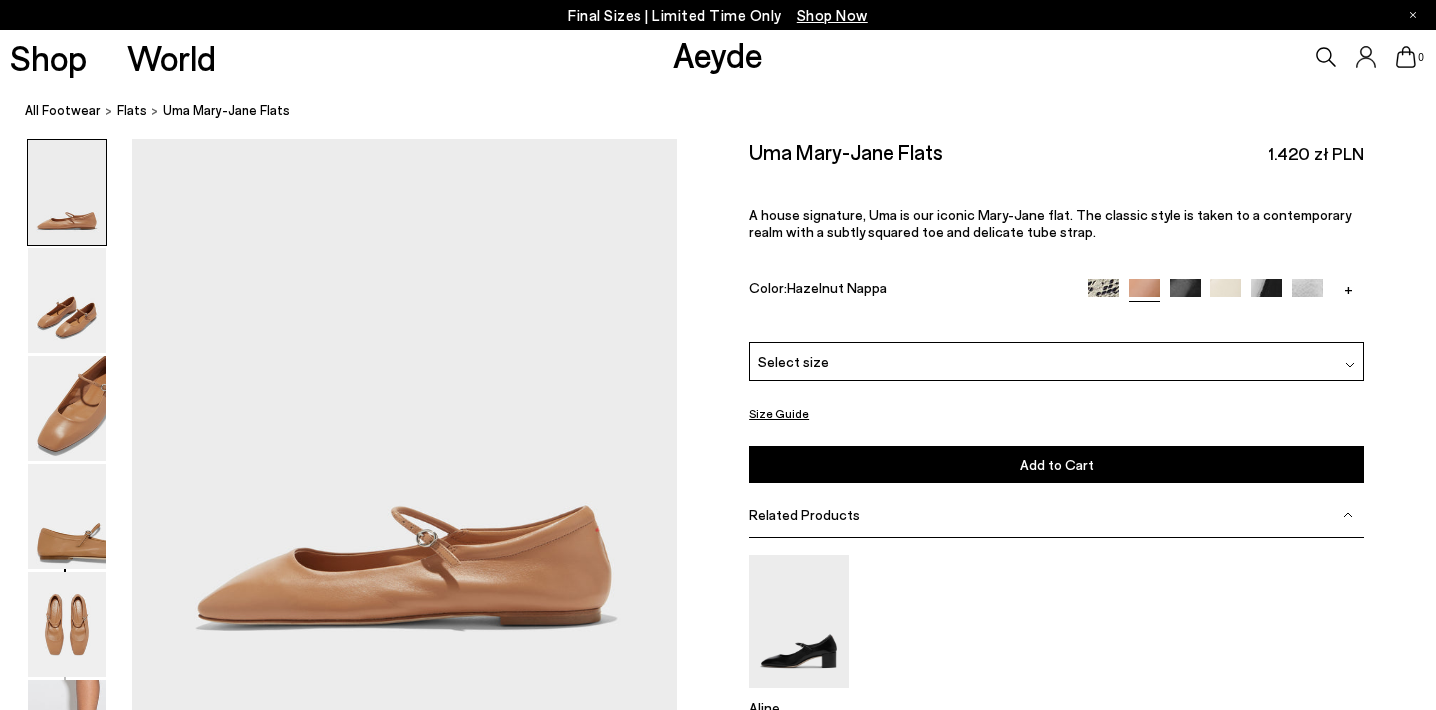 click on "Select size" at bounding box center (1056, 361) 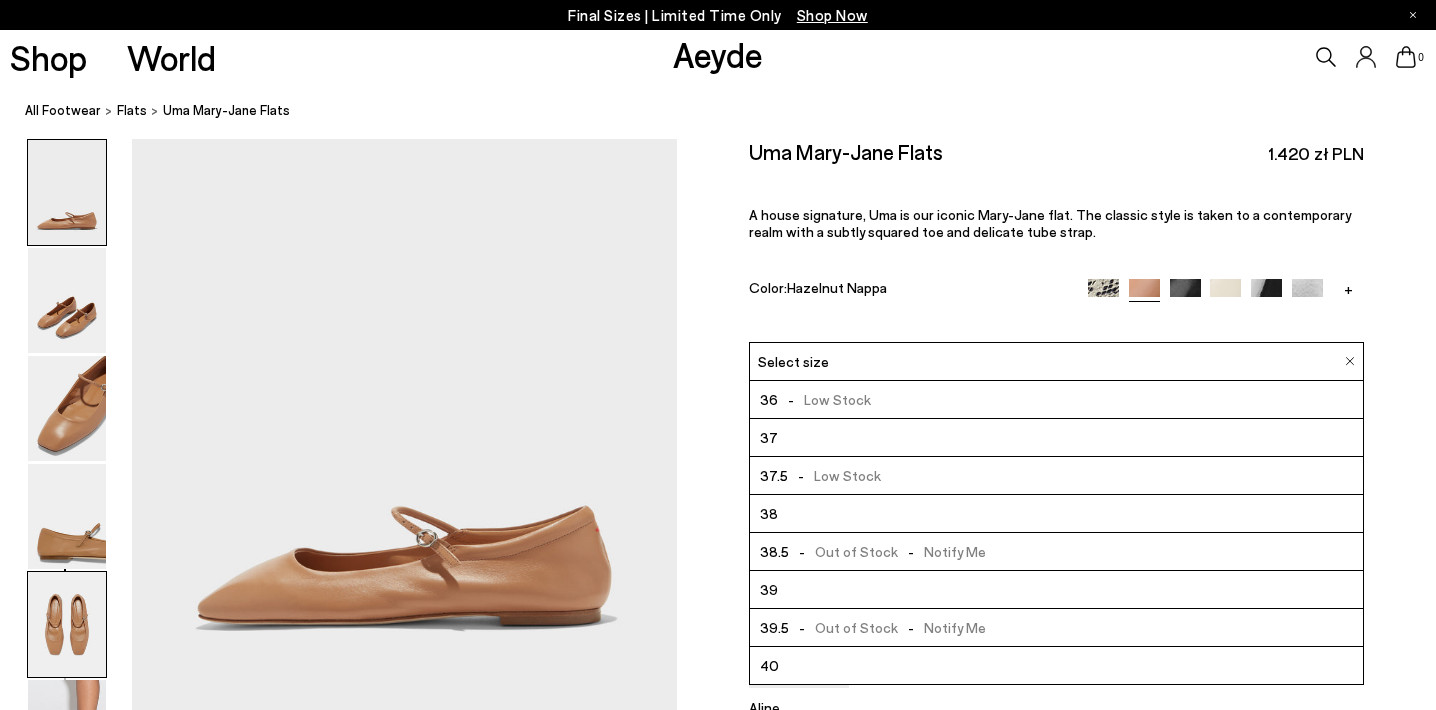 click at bounding box center [67, 624] 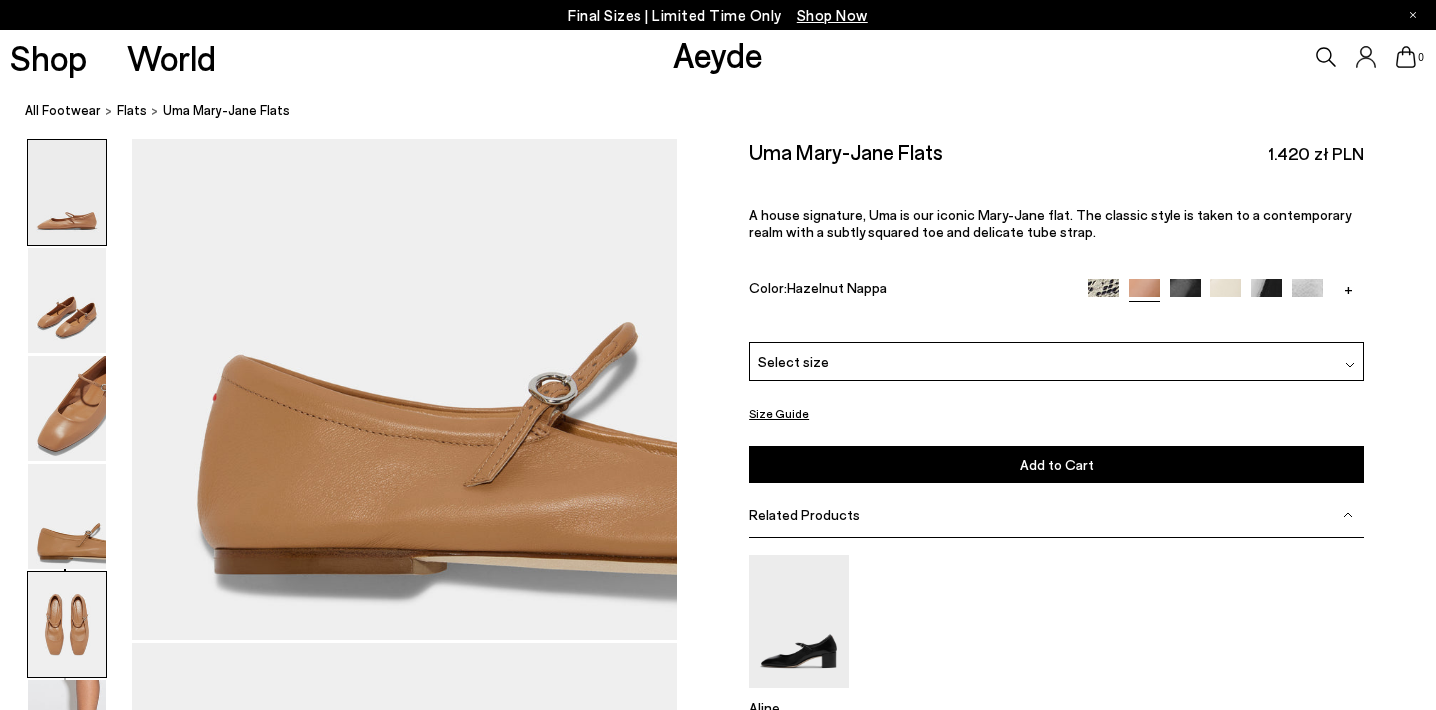scroll, scrollTop: 2765, scrollLeft: 0, axis: vertical 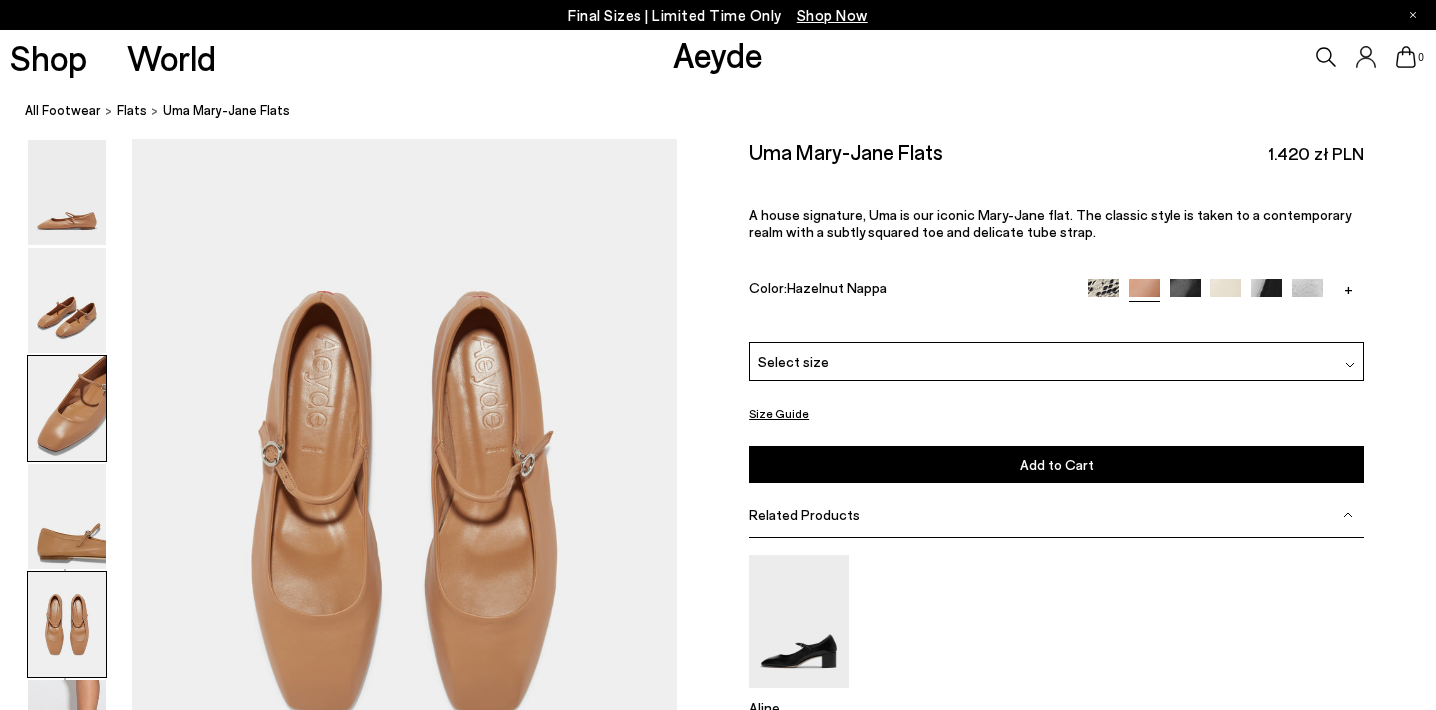 click at bounding box center (67, 408) 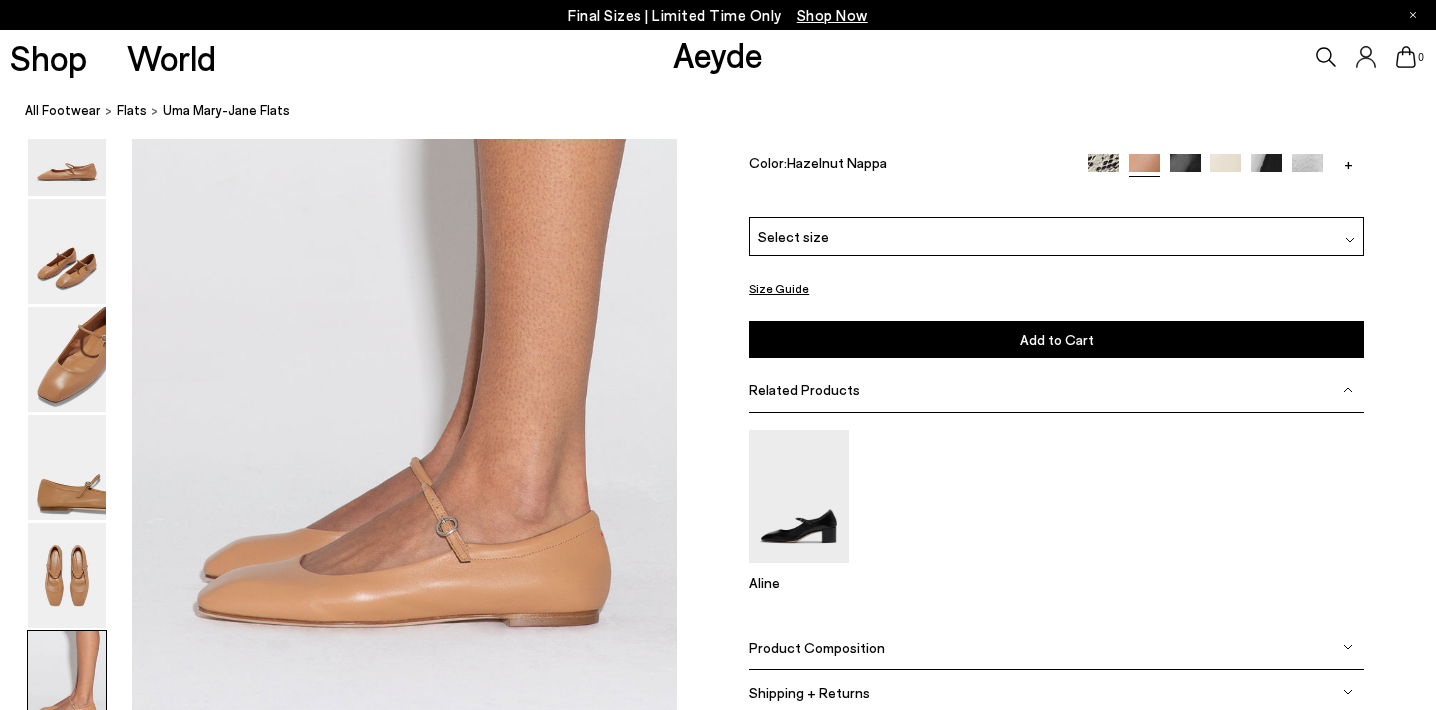 scroll, scrollTop: 3624, scrollLeft: 0, axis: vertical 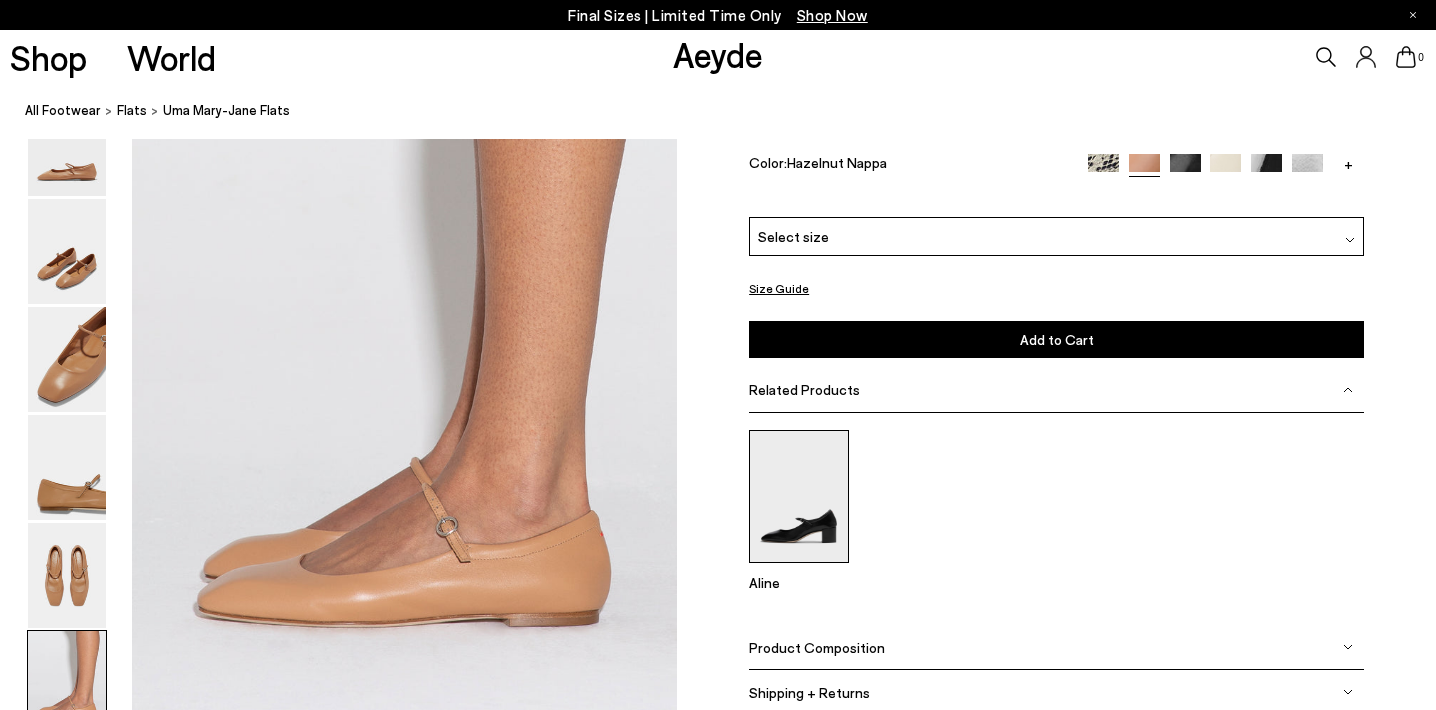 click at bounding box center [799, 496] 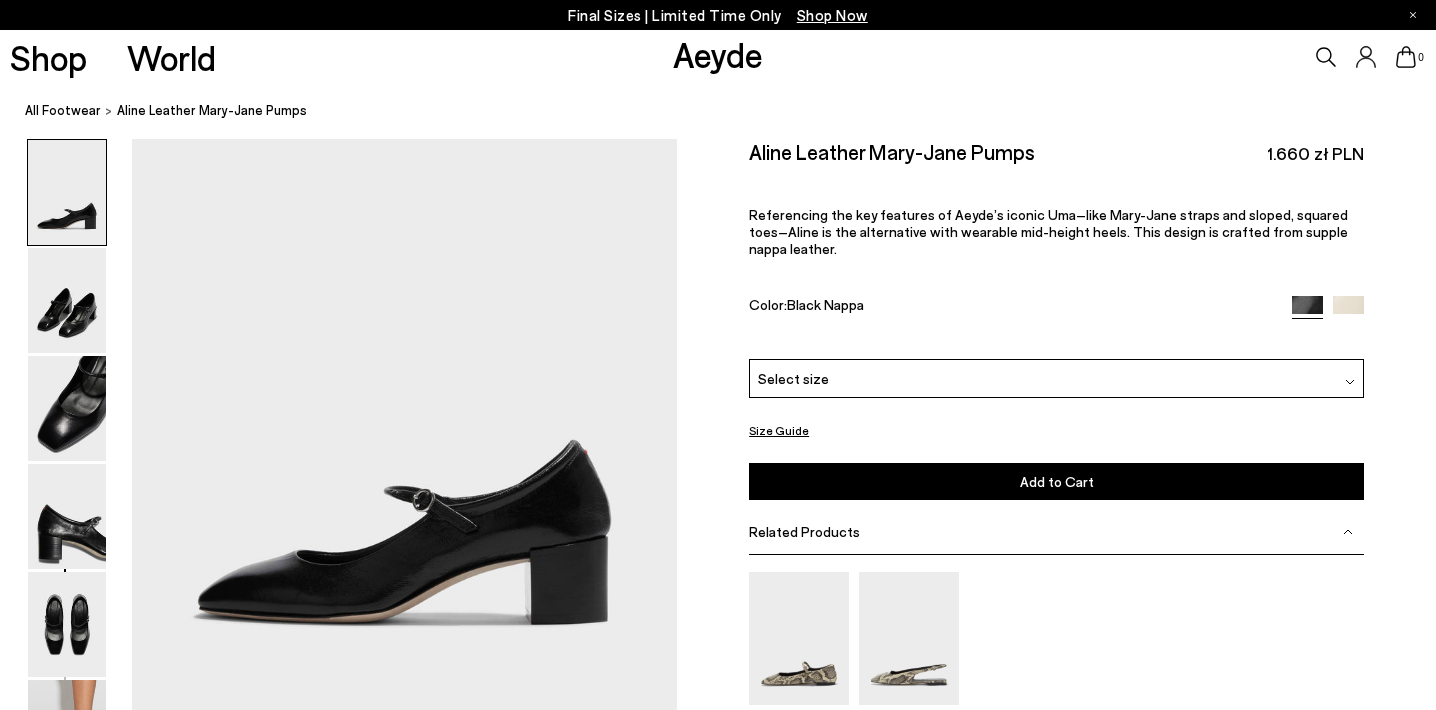 scroll, scrollTop: 0, scrollLeft: 0, axis: both 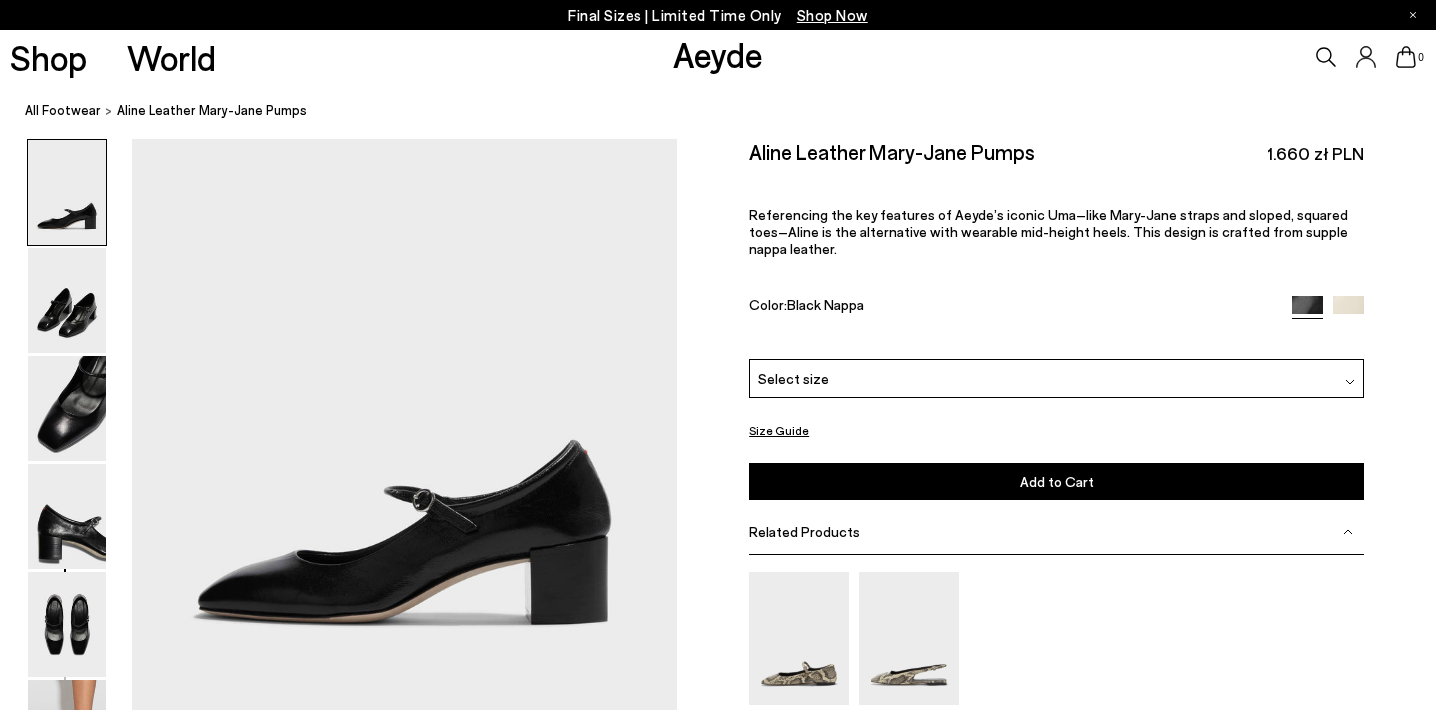 click on "Size Guide" at bounding box center [779, 430] 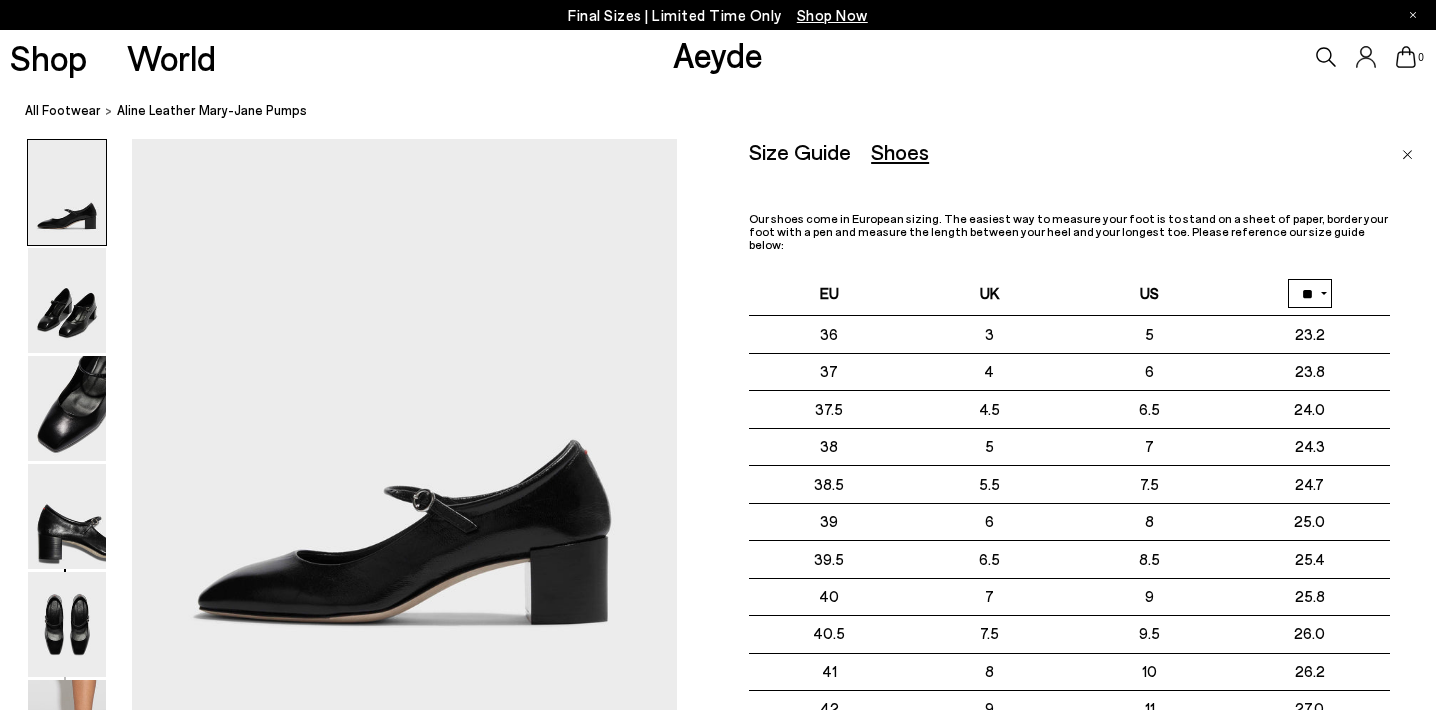 click on "Size Guide
Shoes
Belt
Our shoes come in European sizing. The easiest way to measure your foot is to stand on a sheet of paper, border your foot with a pen and measure the length between your heel and your longest toe. Please reference our size guide below:
EU
UK US ** **" at bounding box center [1056, 508] 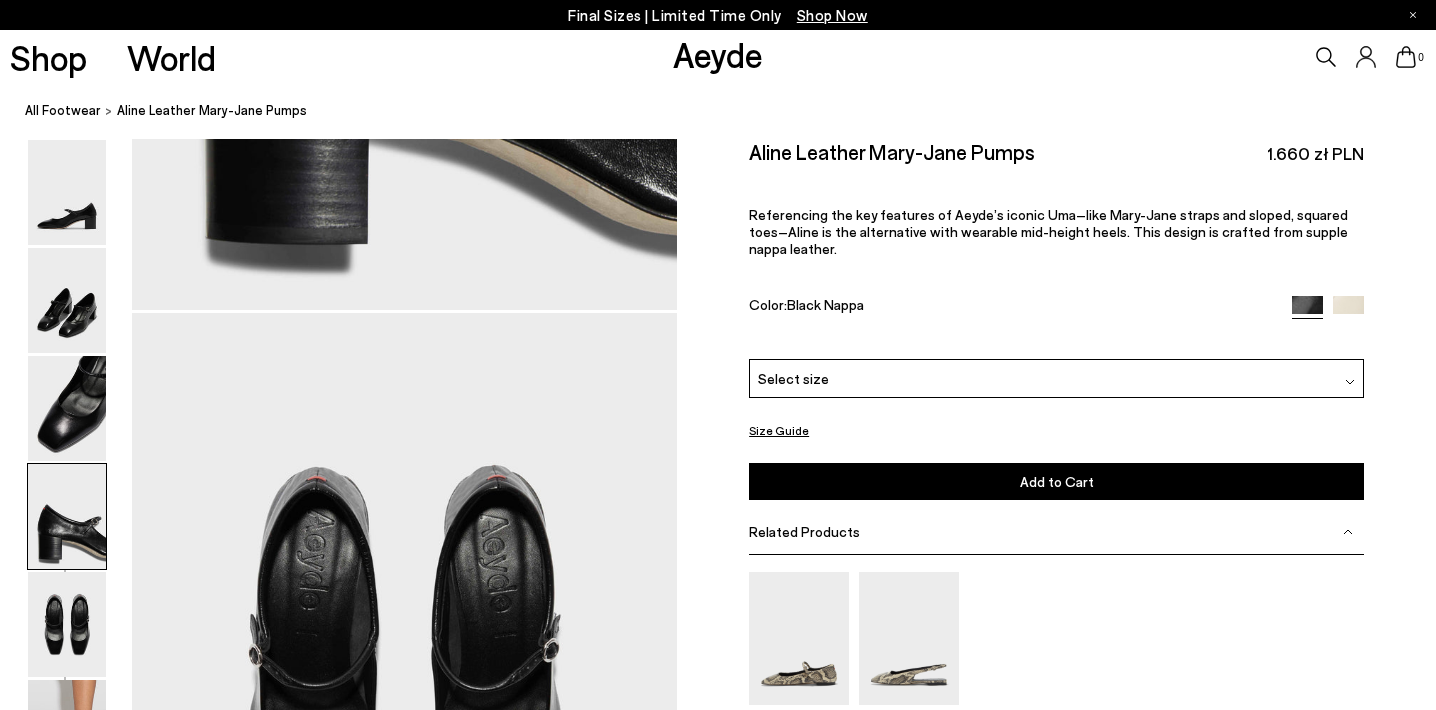 scroll, scrollTop: 2589, scrollLeft: 0, axis: vertical 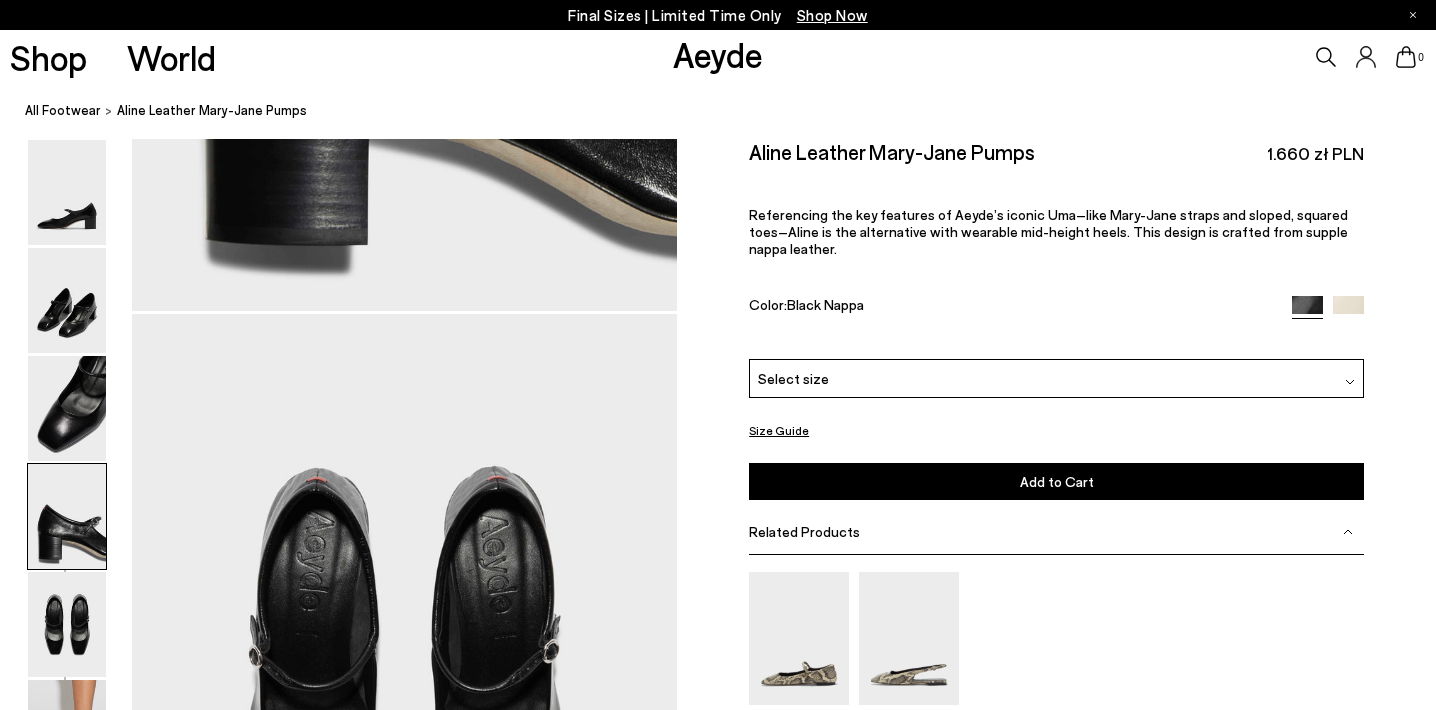 click at bounding box center (1348, 311) 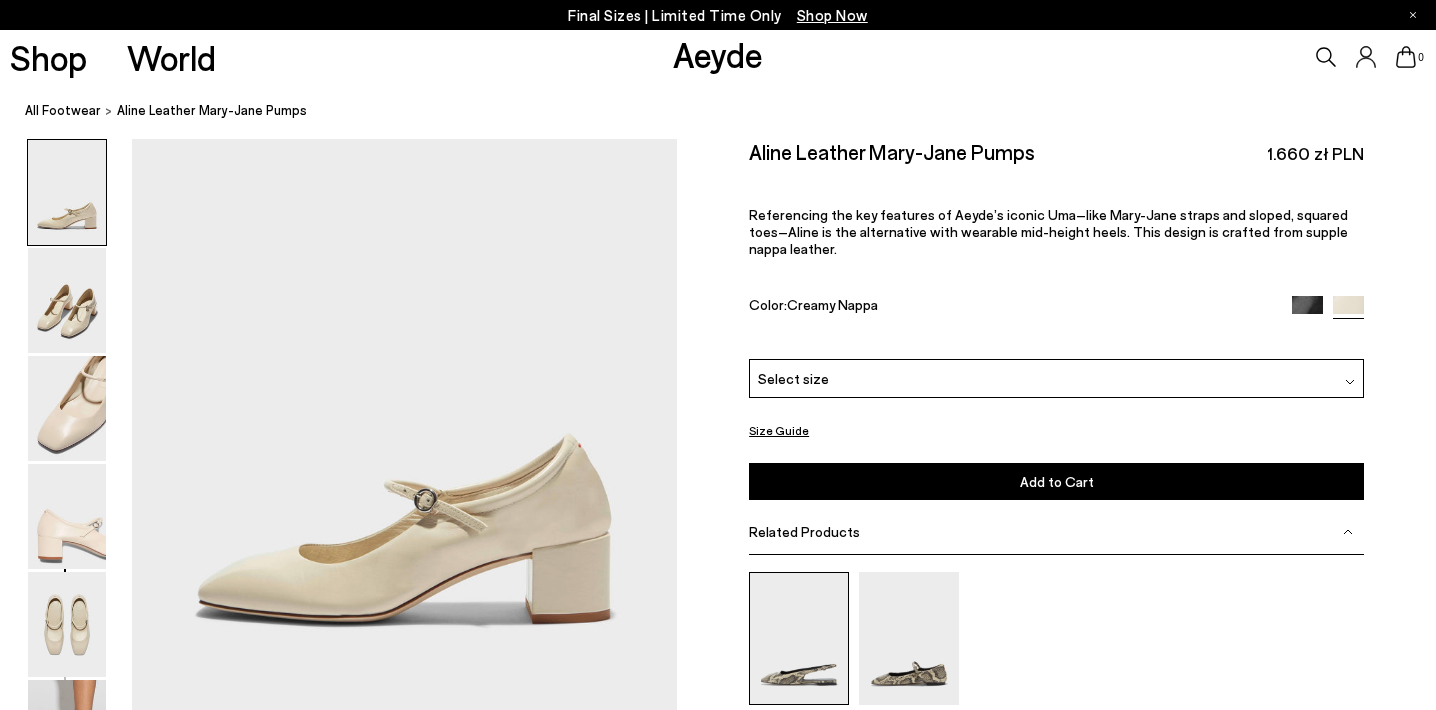 scroll, scrollTop: 0, scrollLeft: 0, axis: both 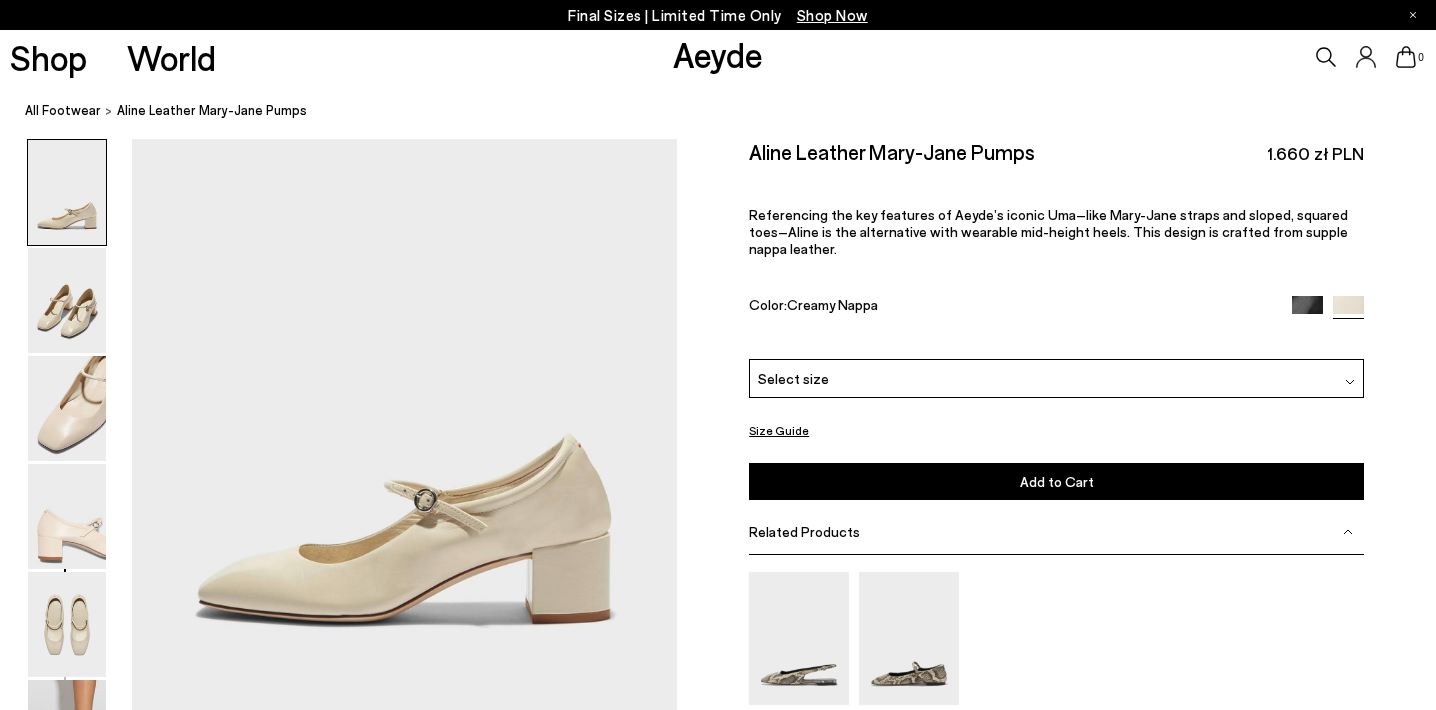 click on "Select size" at bounding box center (1056, 378) 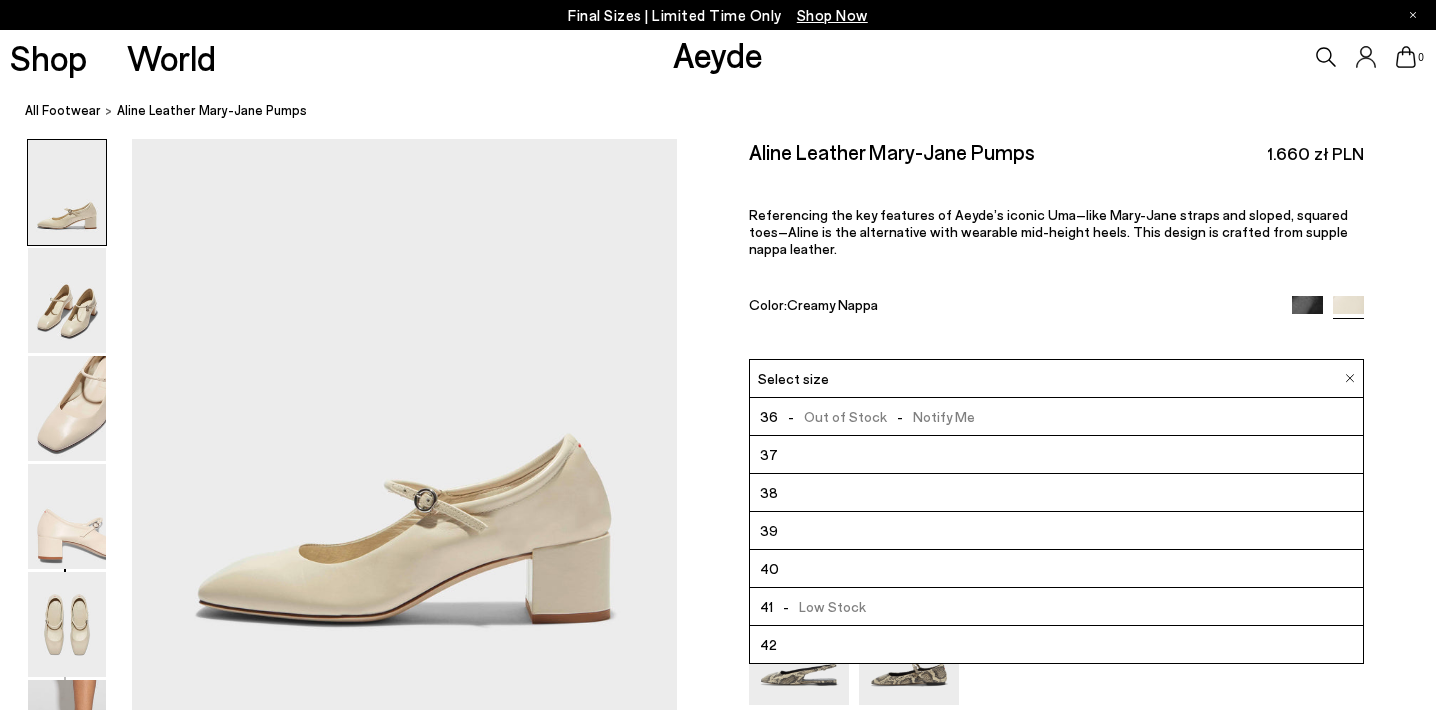 click on "Size Guide
Shoes
Belt
Our shoes come in European sizing. The easiest way to measure your foot is to stand on a sheet of paper, border your foot with a pen and measure the length between your heel and your longest toe. Please reference our size guide below:
EU
UK US ** **" at bounding box center [1056, 508] 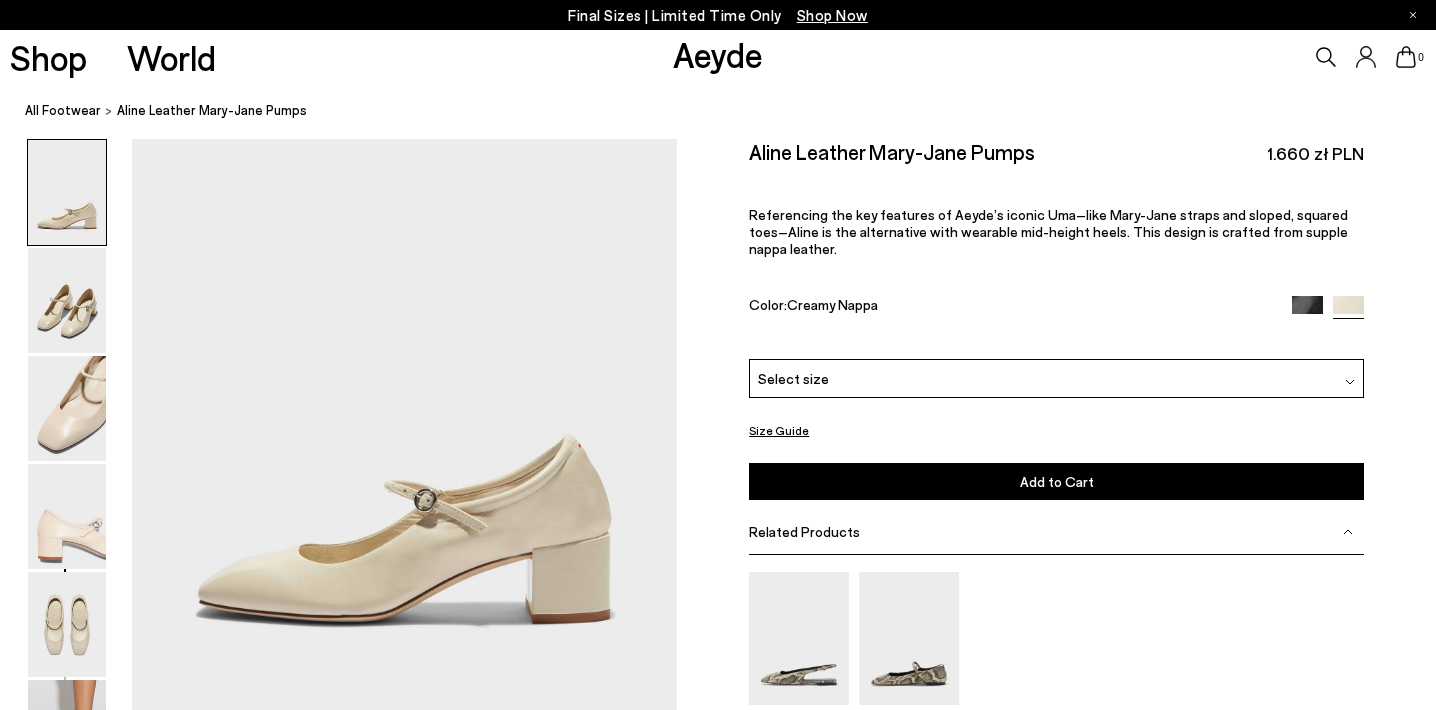 scroll, scrollTop: 0, scrollLeft: 0, axis: both 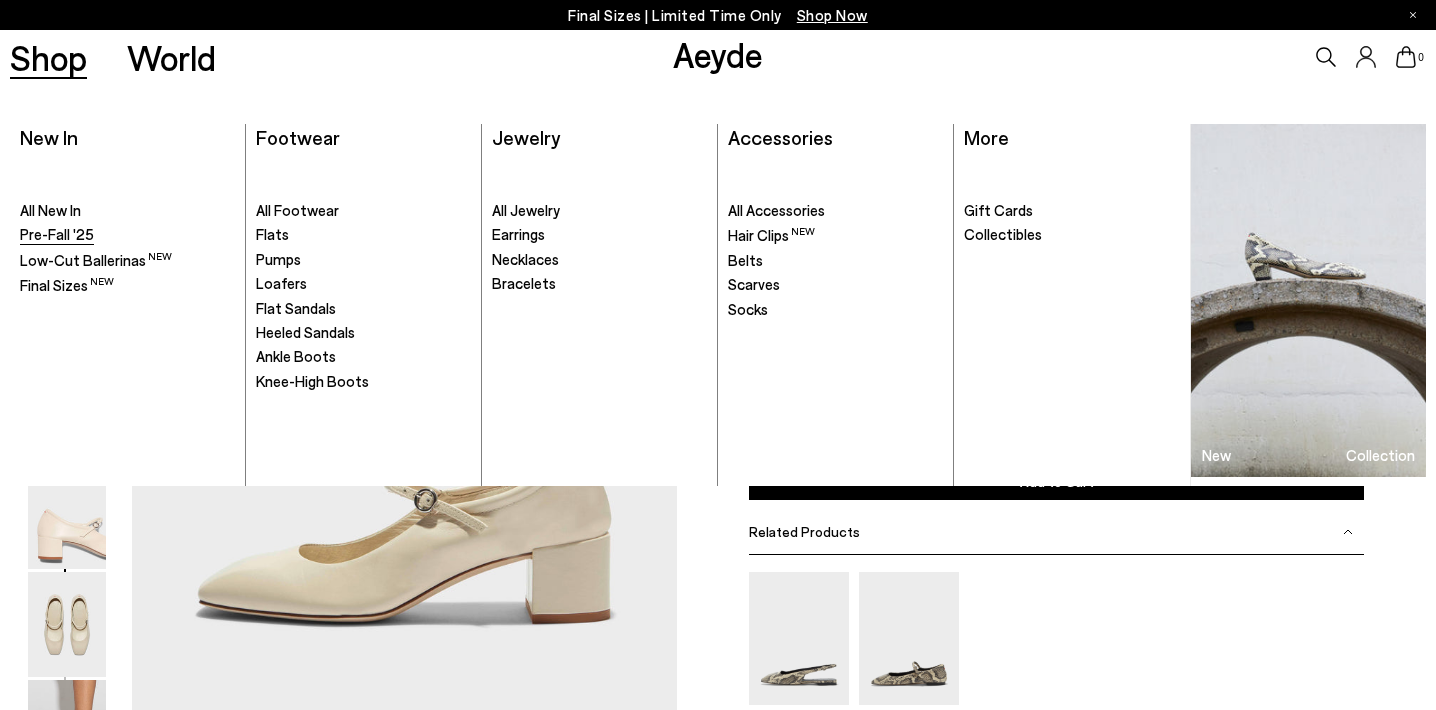 click on "Pre-Fall '25" at bounding box center [57, 234] 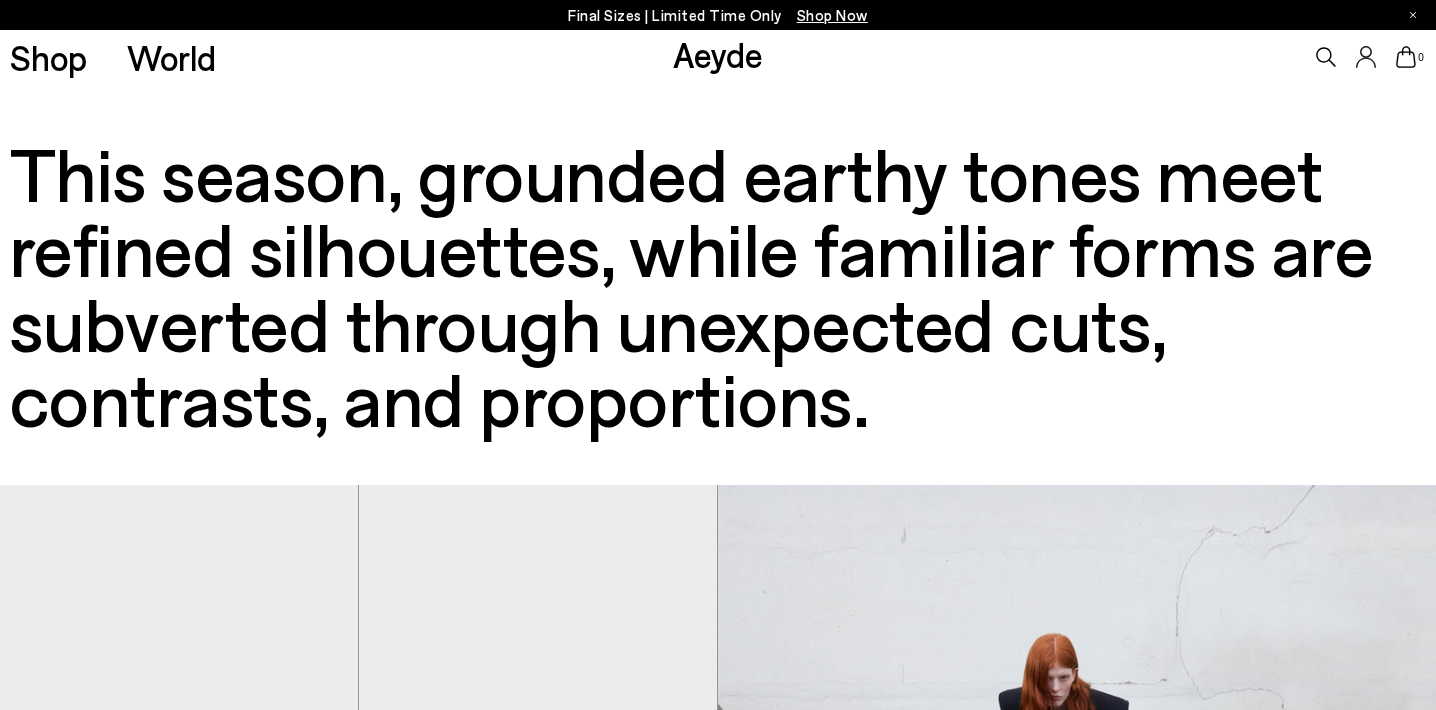 scroll, scrollTop: 0, scrollLeft: 0, axis: both 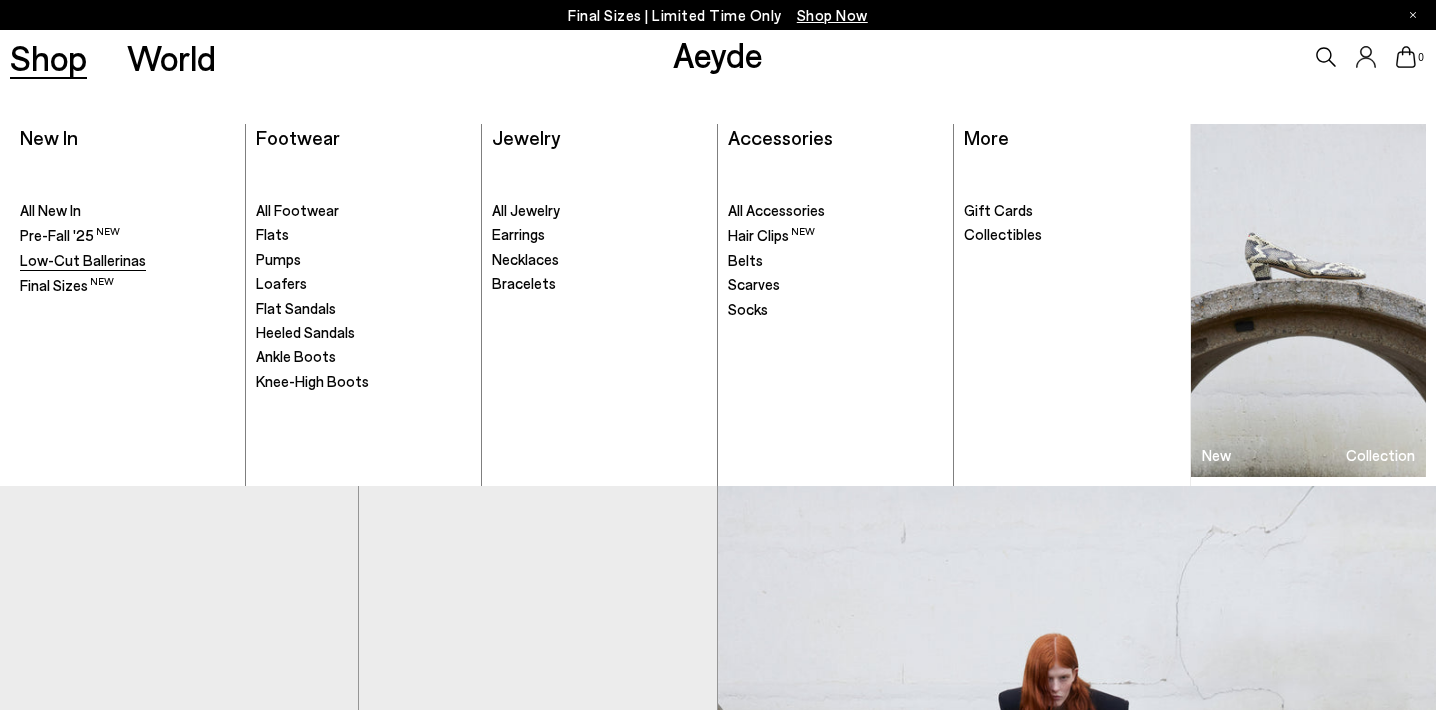 click on "Low-Cut Ballerinas" at bounding box center (83, 260) 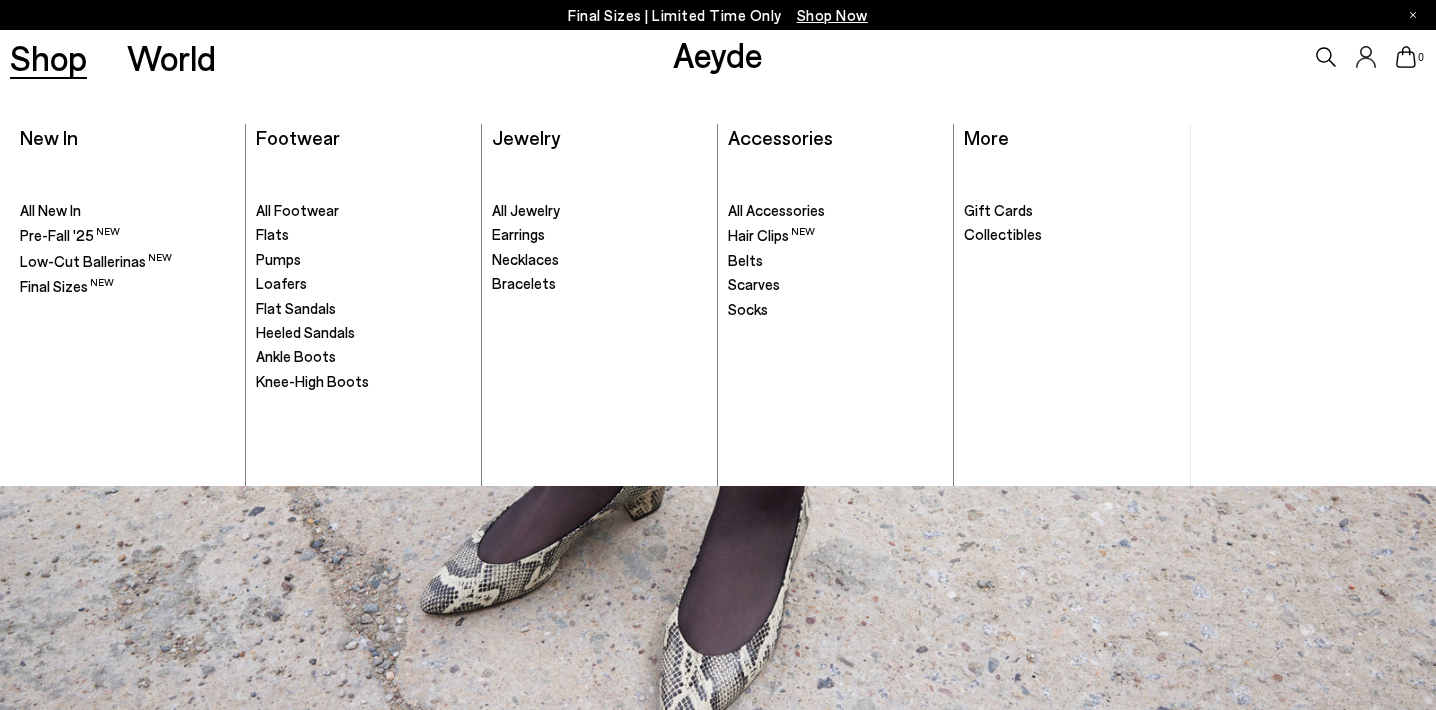 scroll, scrollTop: 0, scrollLeft: 0, axis: both 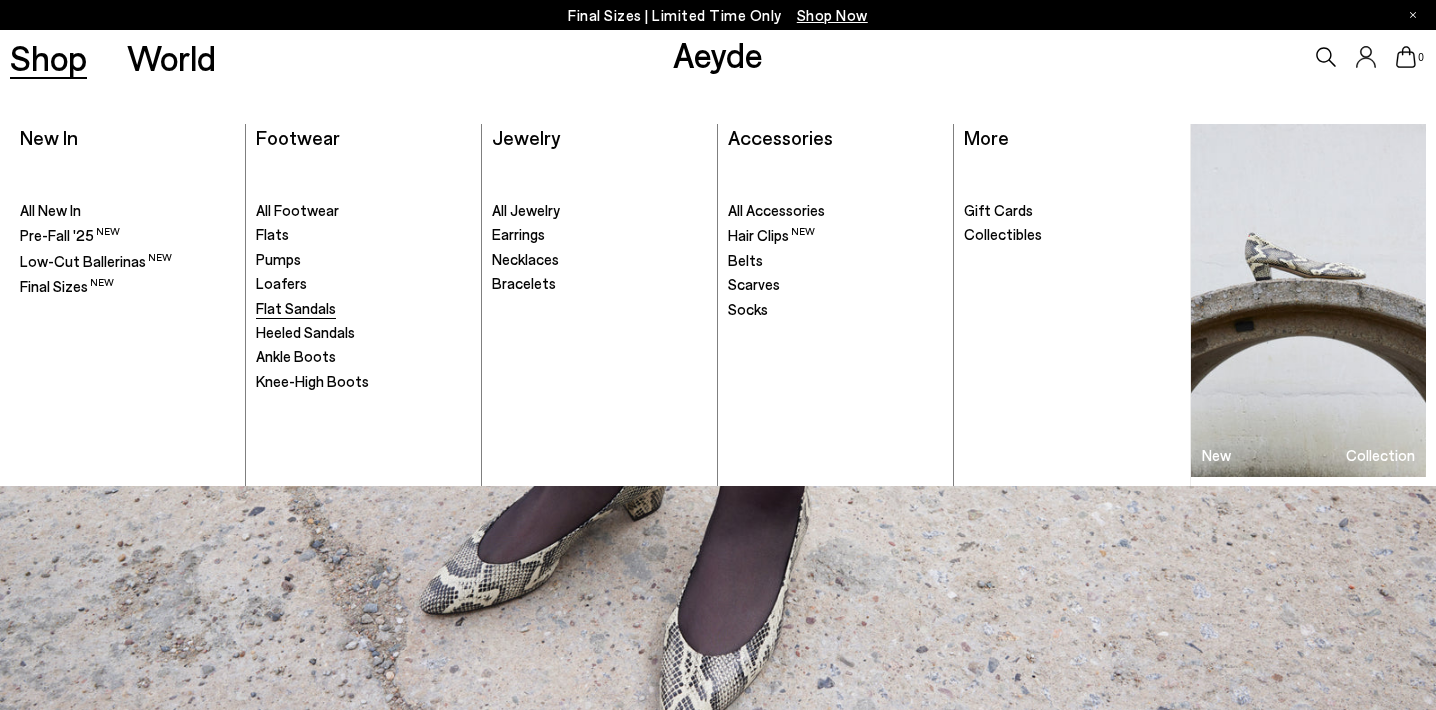 click on "Flat Sandals" at bounding box center [296, 308] 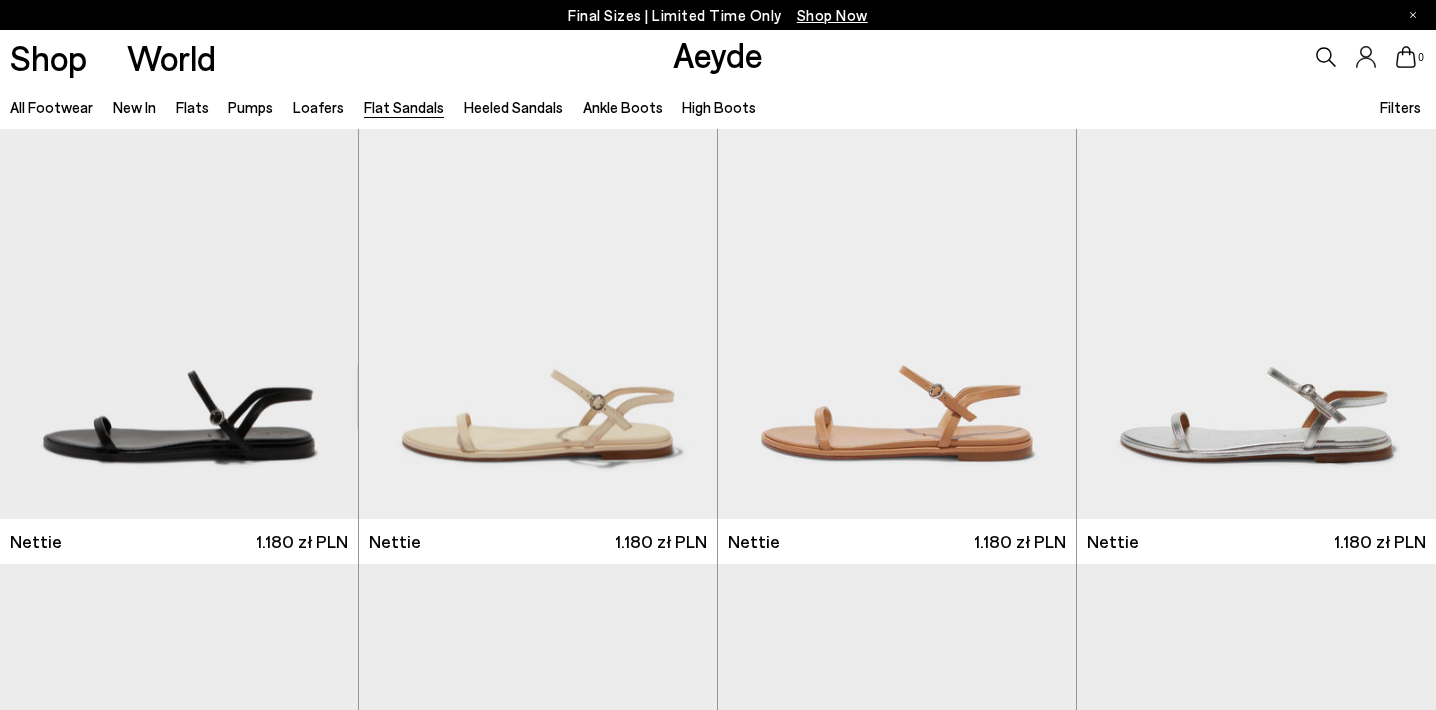 scroll, scrollTop: 37, scrollLeft: 0, axis: vertical 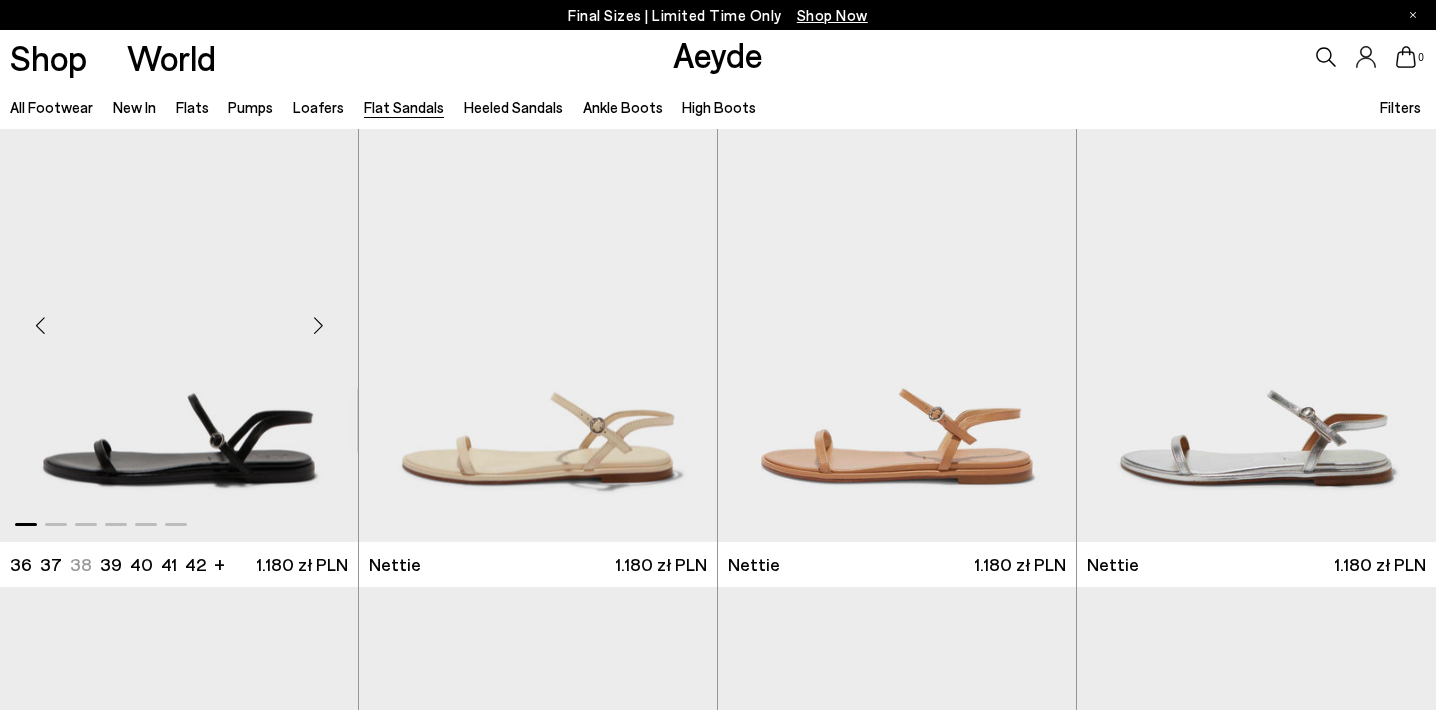 click at bounding box center [179, 317] 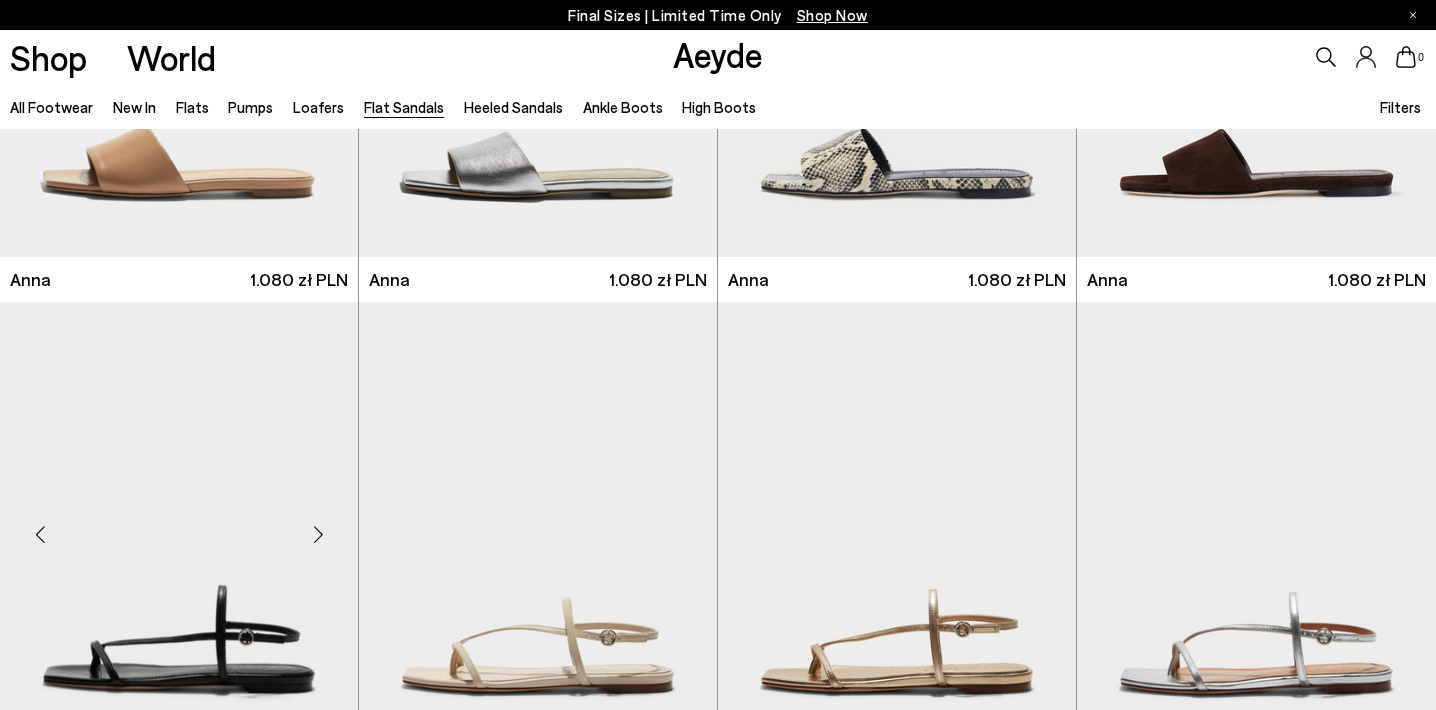 scroll, scrollTop: 1314, scrollLeft: 0, axis: vertical 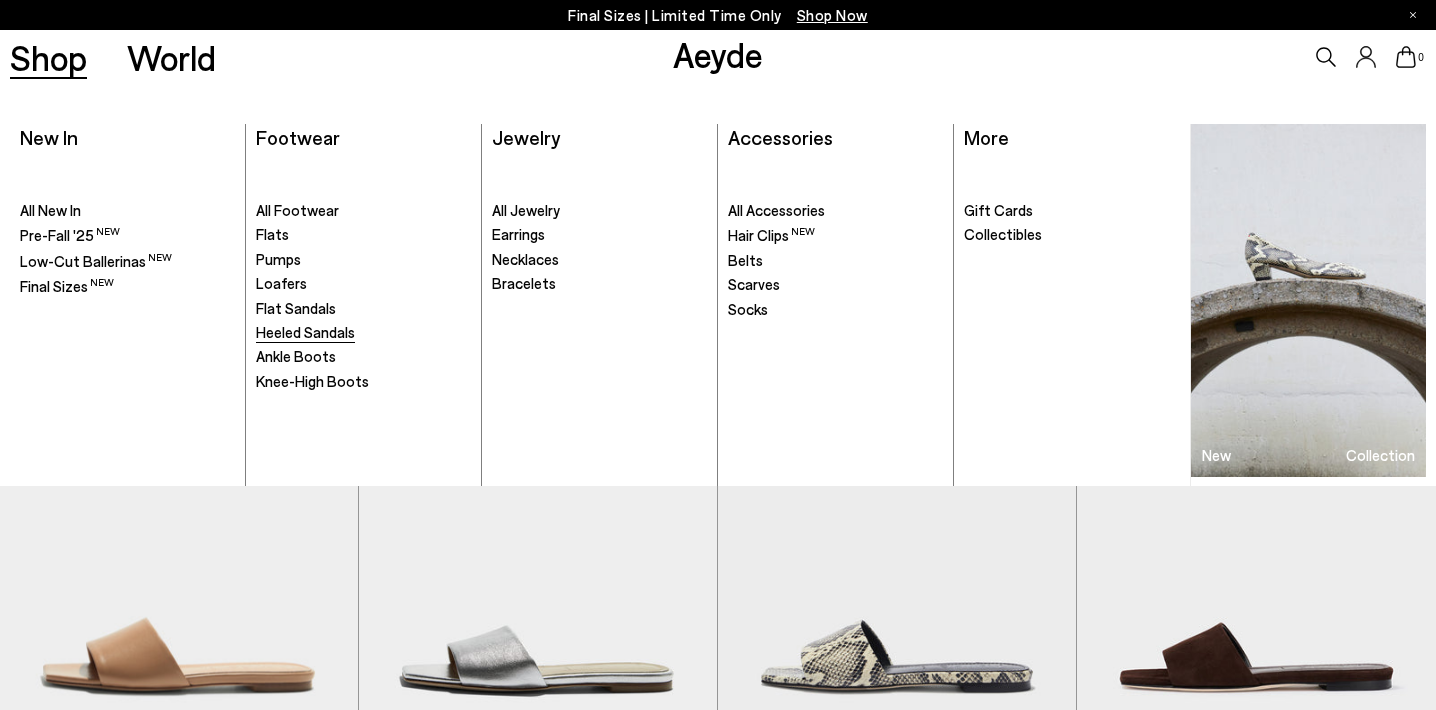 click on "Heeled Sandals" at bounding box center (305, 332) 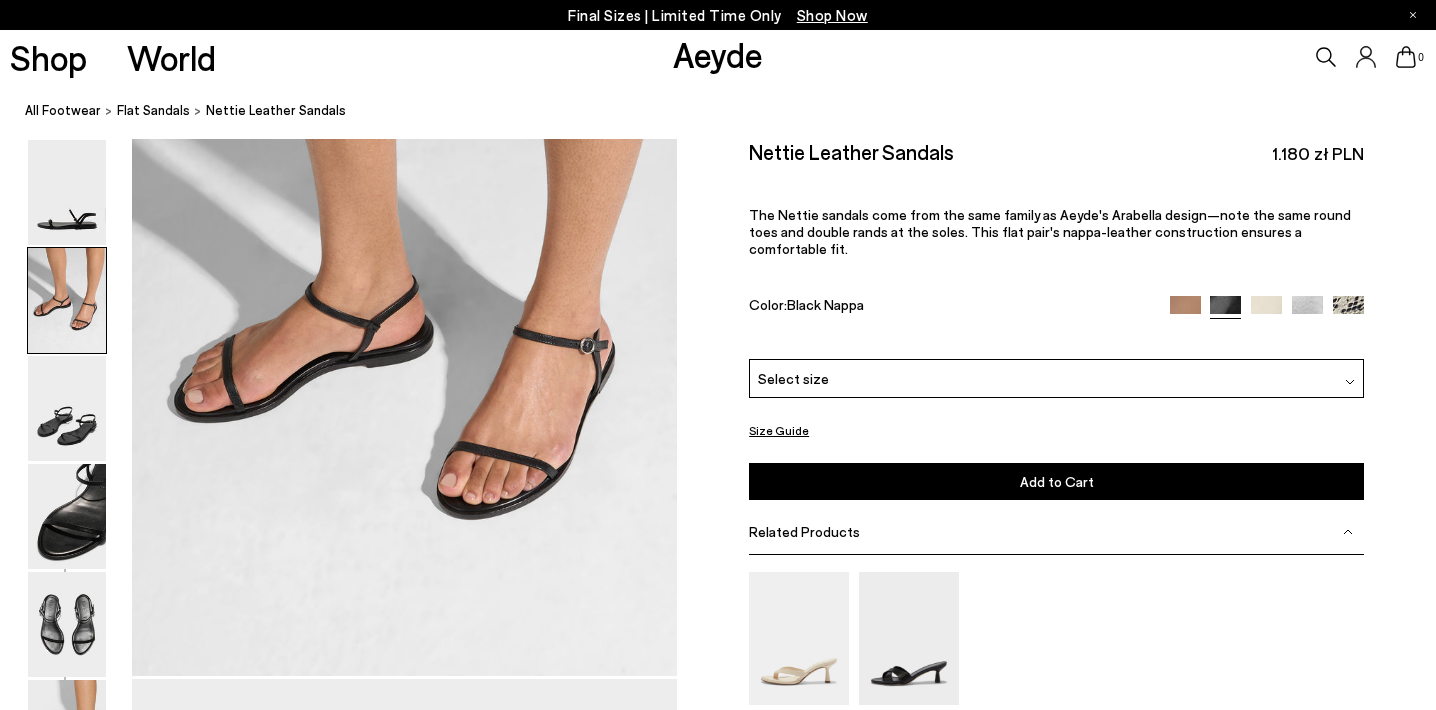 scroll, scrollTop: 765, scrollLeft: 0, axis: vertical 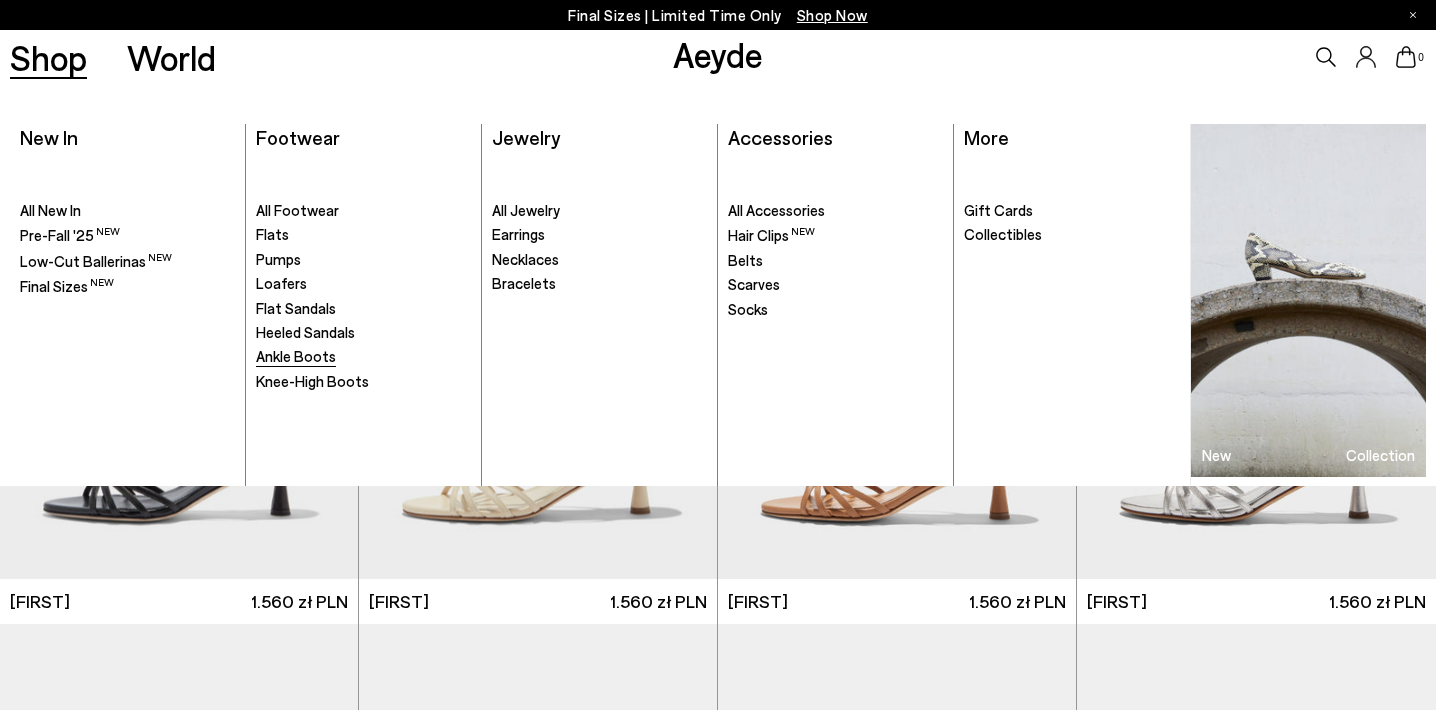 click on "Ankle Boots" at bounding box center [296, 356] 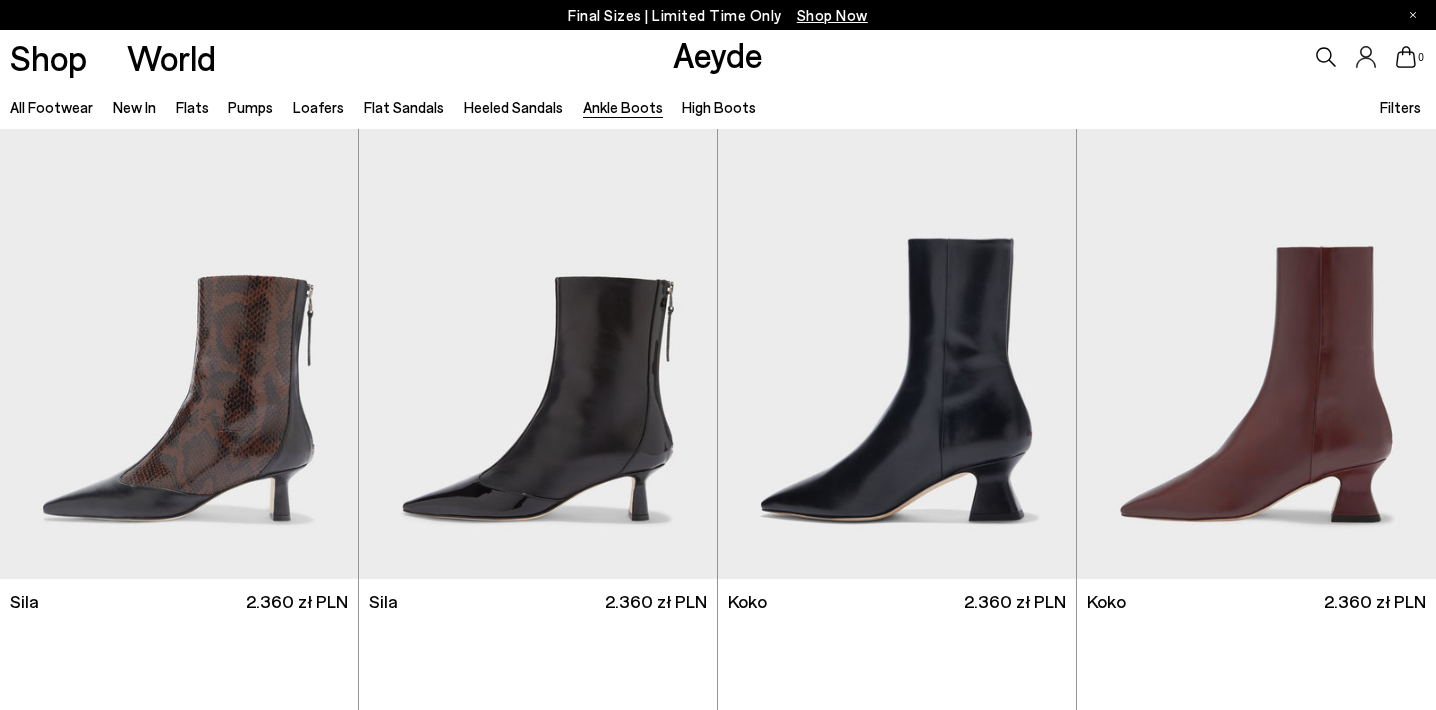 scroll, scrollTop: 0, scrollLeft: 0, axis: both 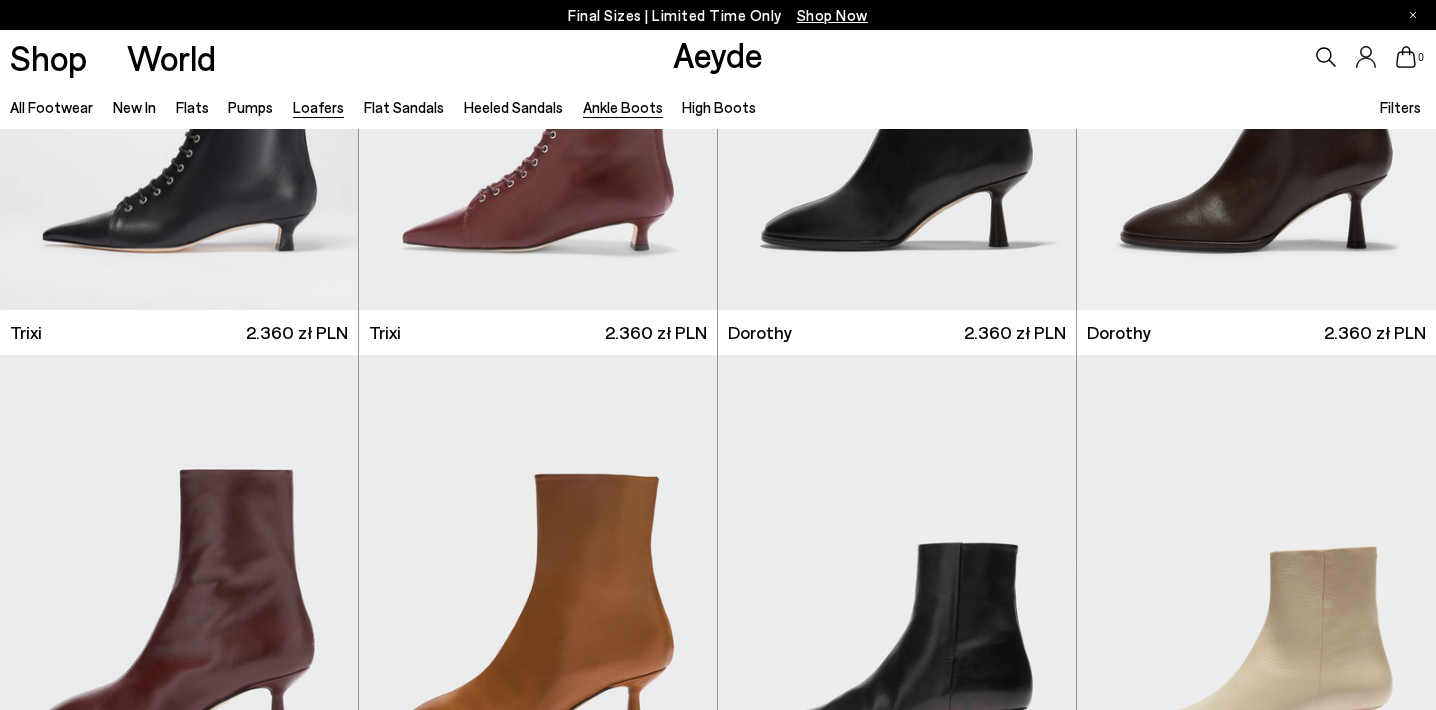 click on "Loafers" at bounding box center [318, 107] 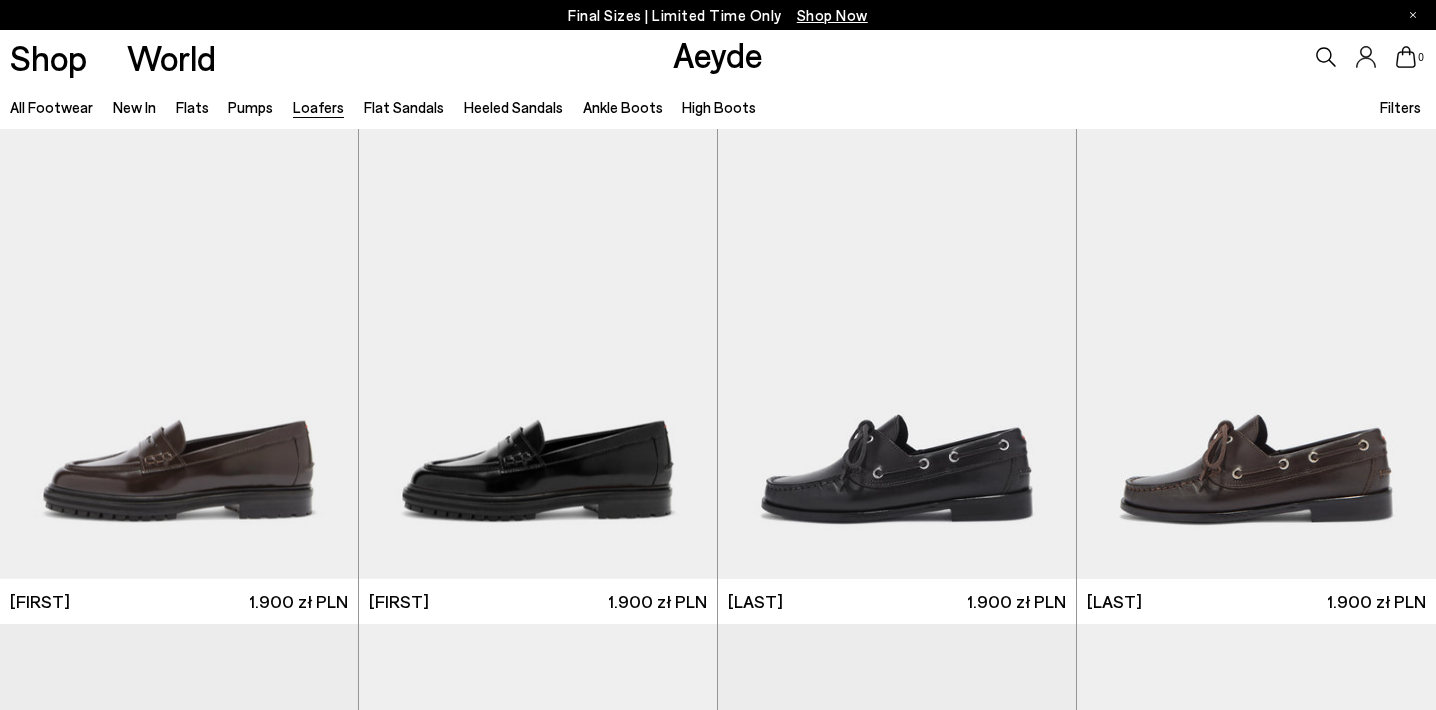 scroll, scrollTop: 0, scrollLeft: 0, axis: both 